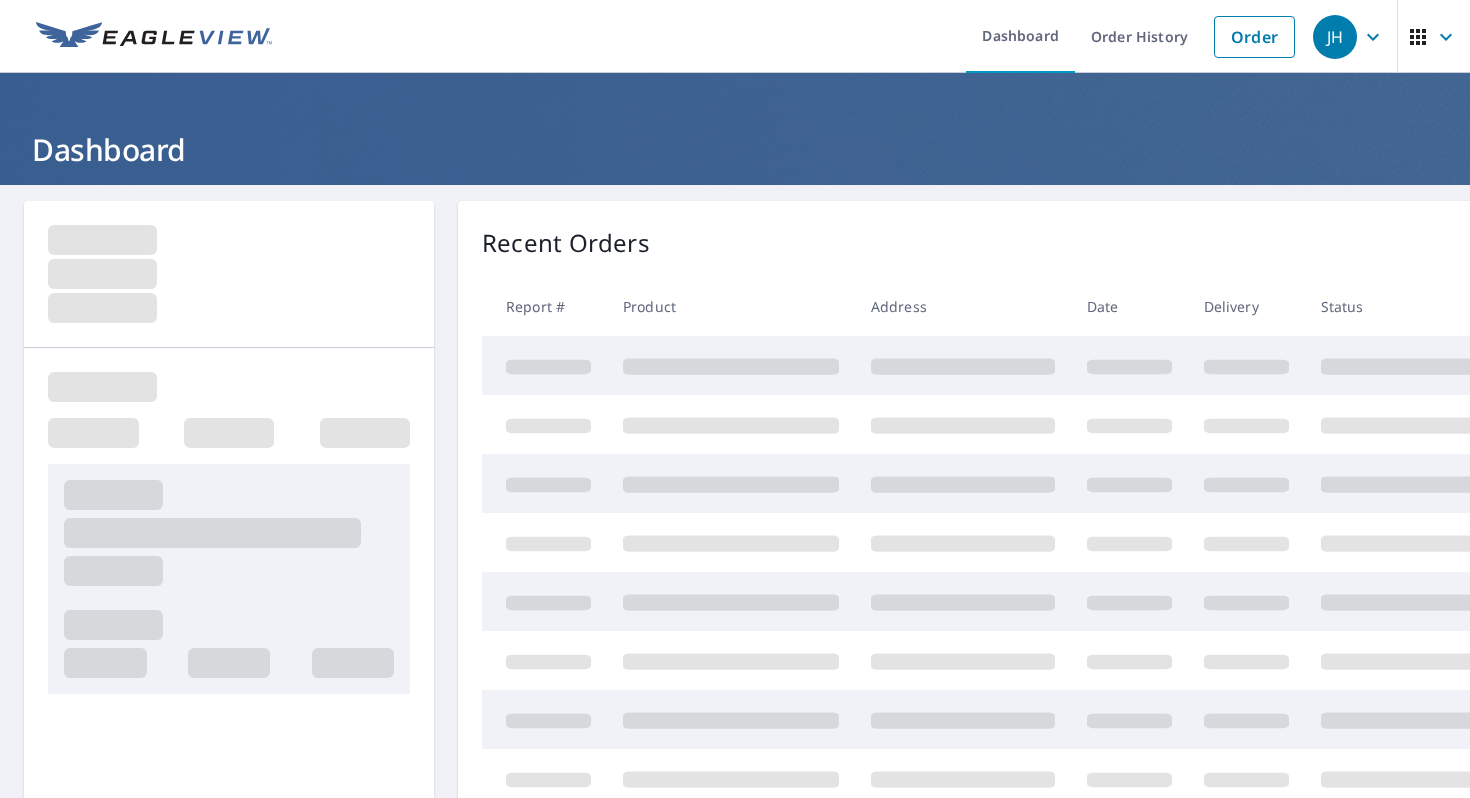 scroll, scrollTop: 0, scrollLeft: 0, axis: both 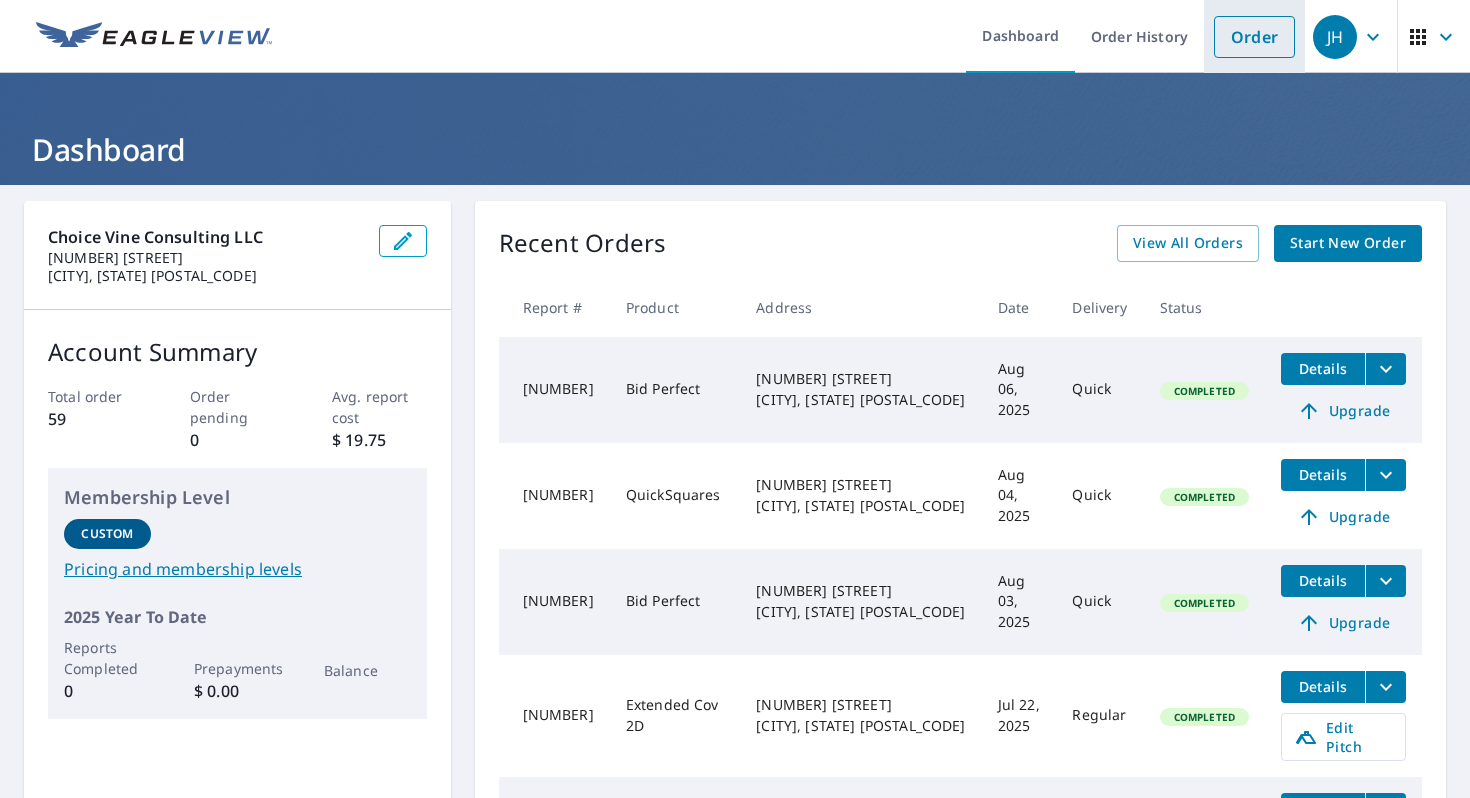 click on "Order" at bounding box center (1254, 37) 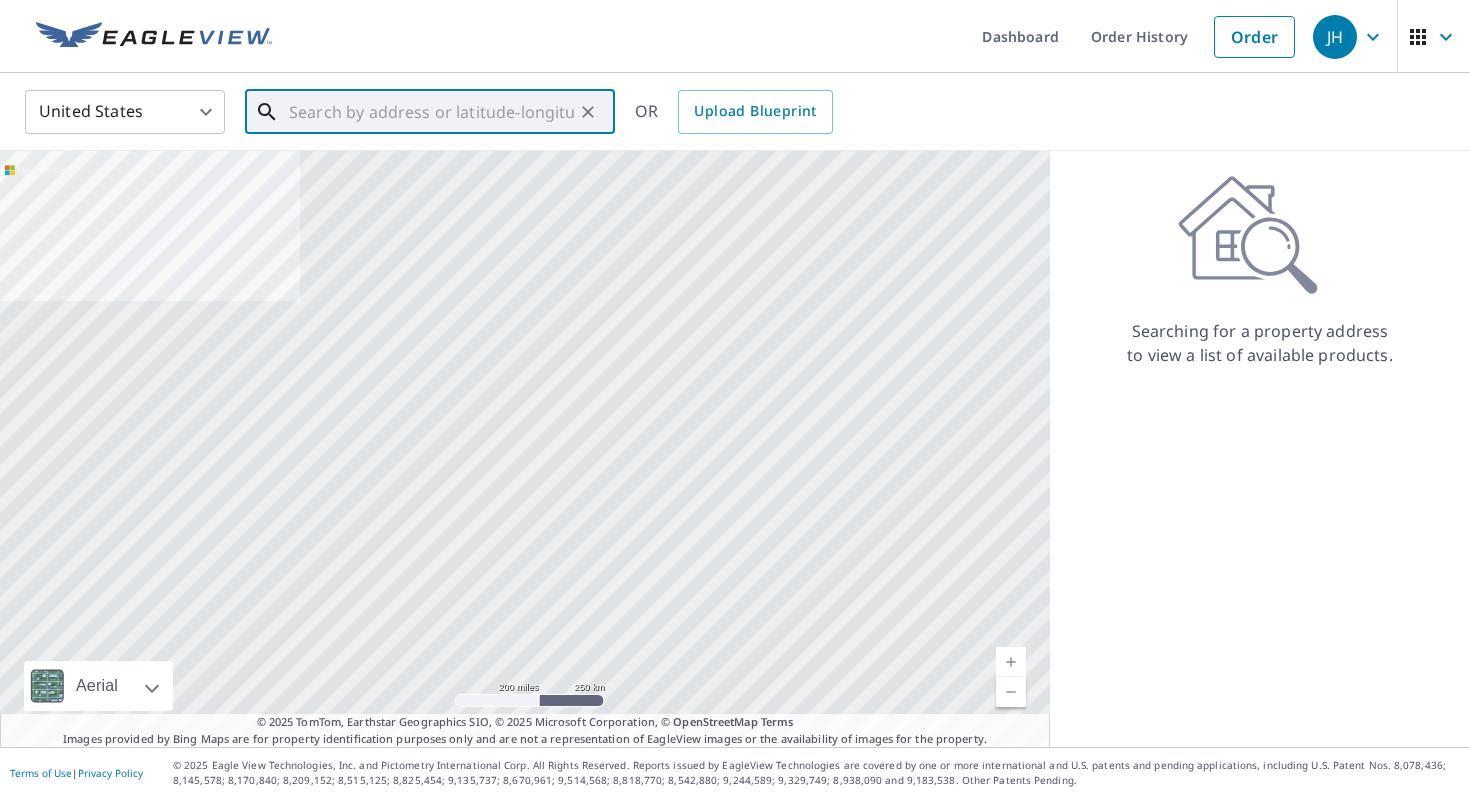 click at bounding box center [431, 112] 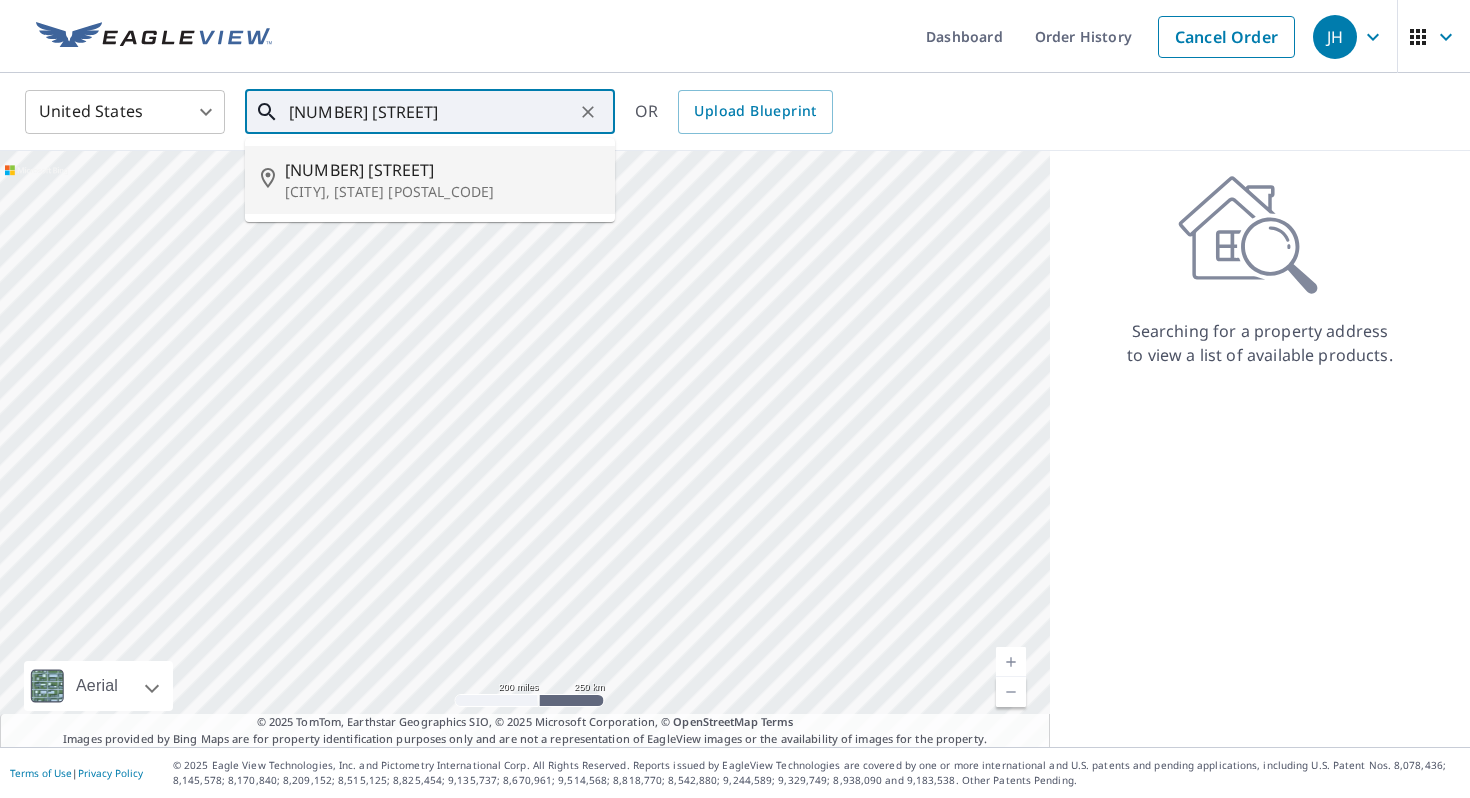 click on "[NUMBER] [STREET]" at bounding box center (442, 170) 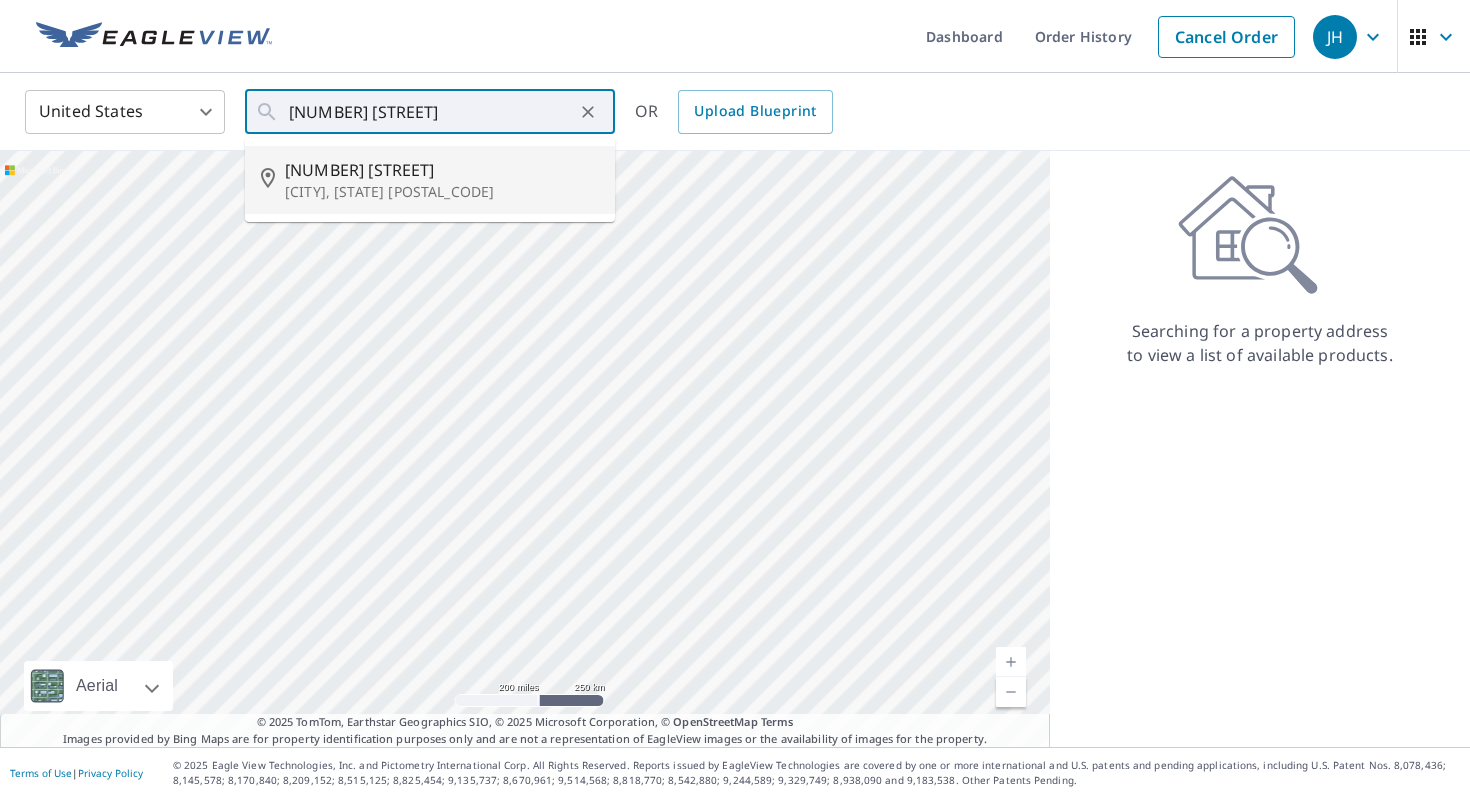 type on "[NUMBER] [STREET] [CITY], [STATE] [POSTAL_CODE]" 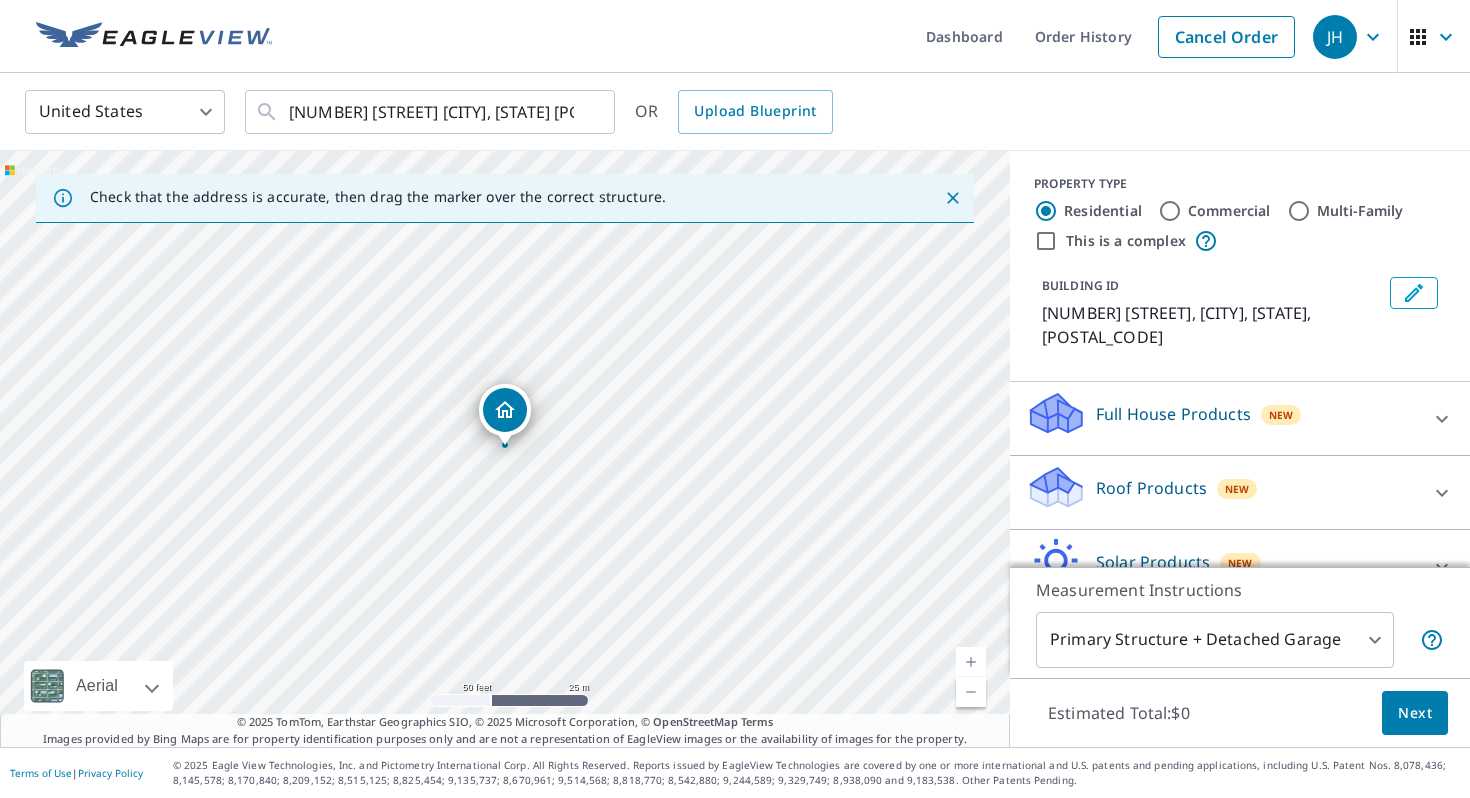 scroll, scrollTop: 87, scrollLeft: 0, axis: vertical 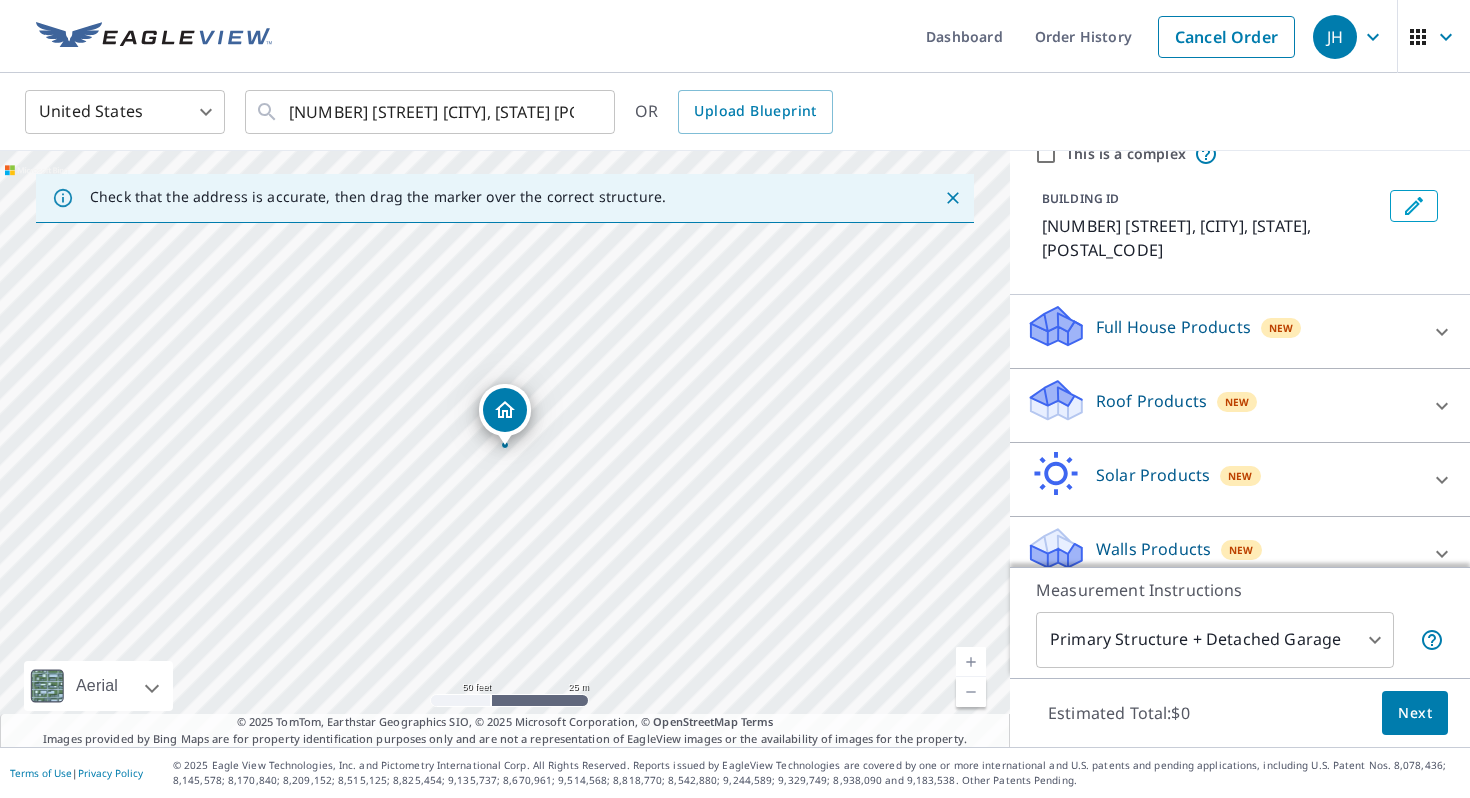 click 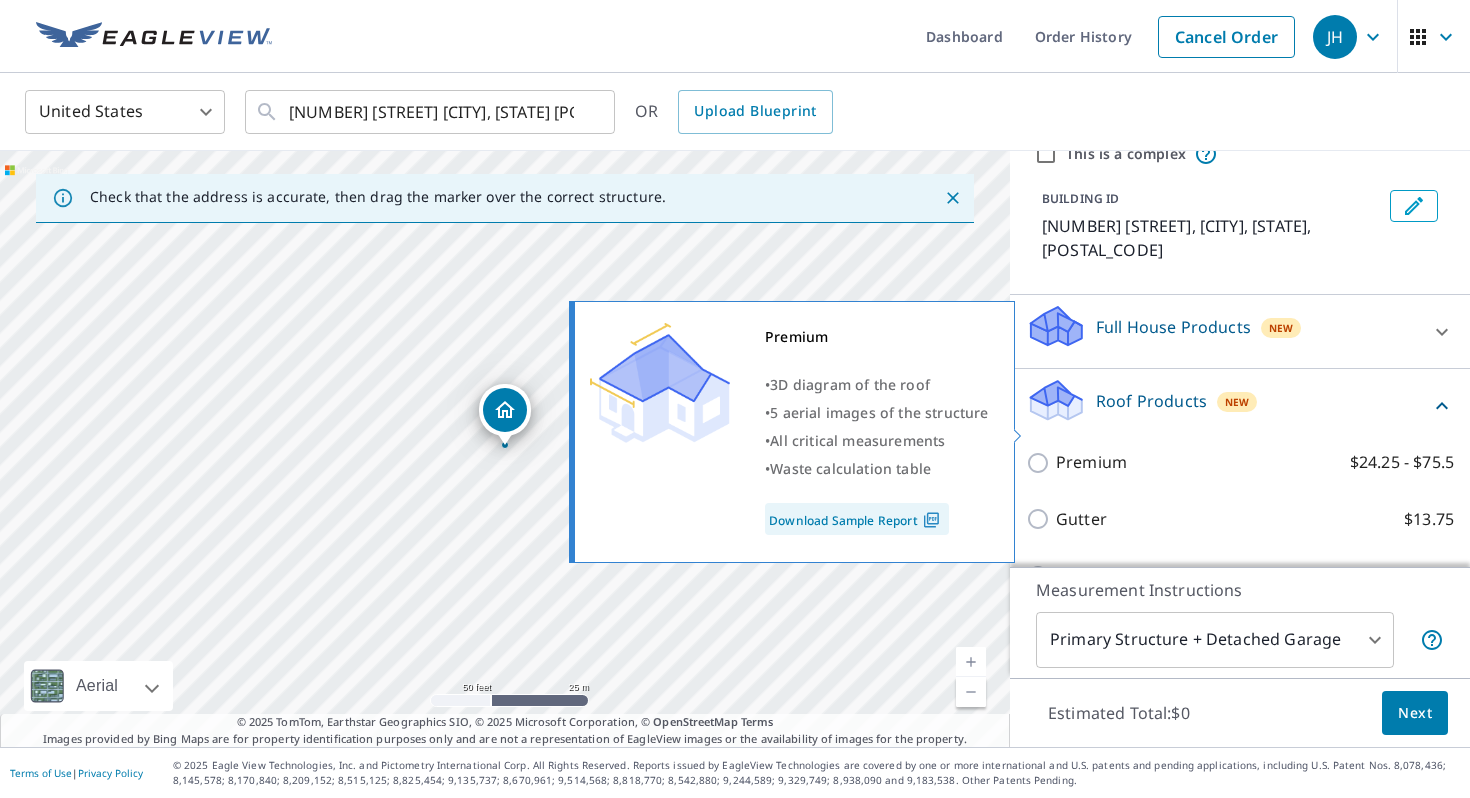 scroll, scrollTop: 186, scrollLeft: 0, axis: vertical 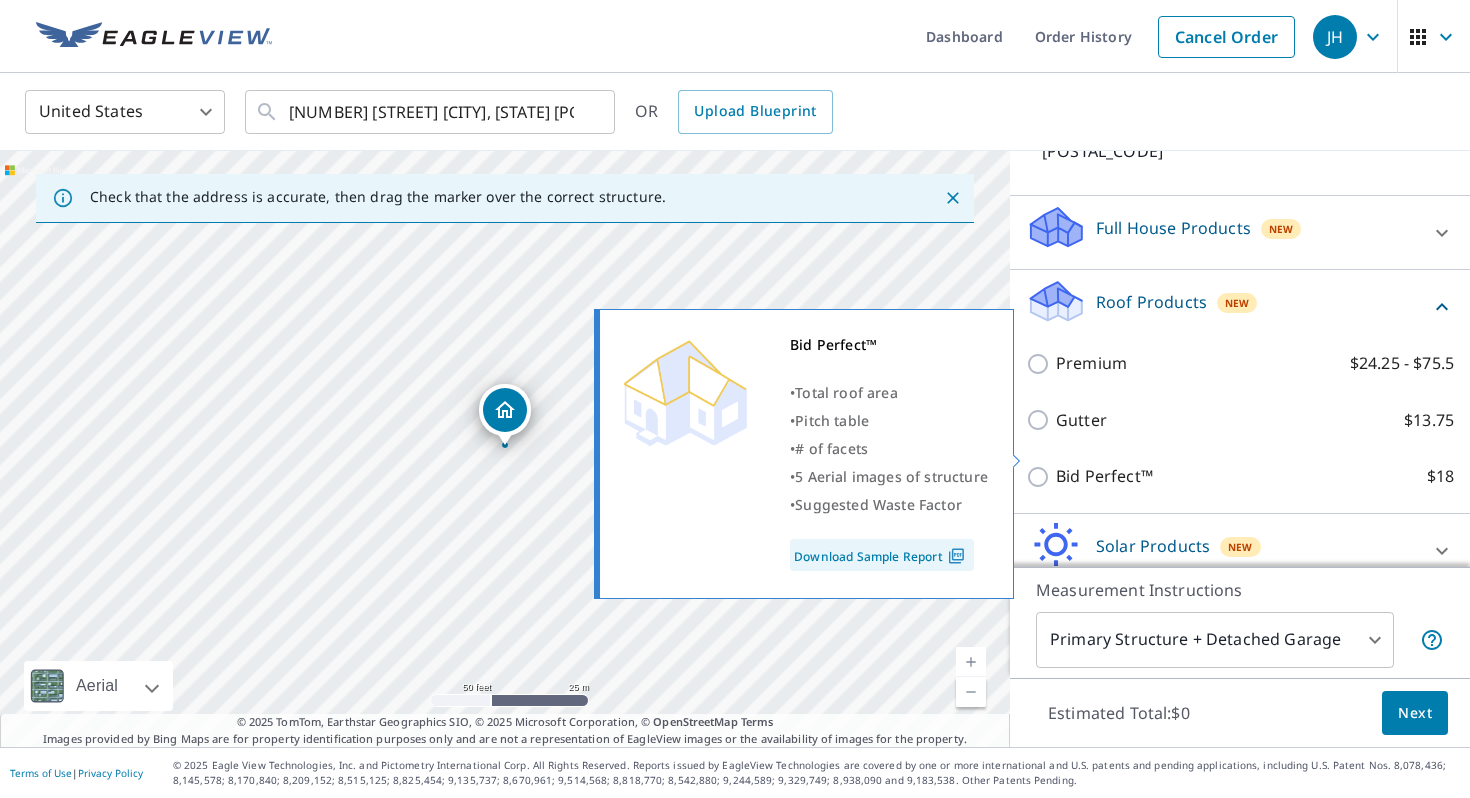 click on "Bid Perfect™ $18" at bounding box center [1255, 476] 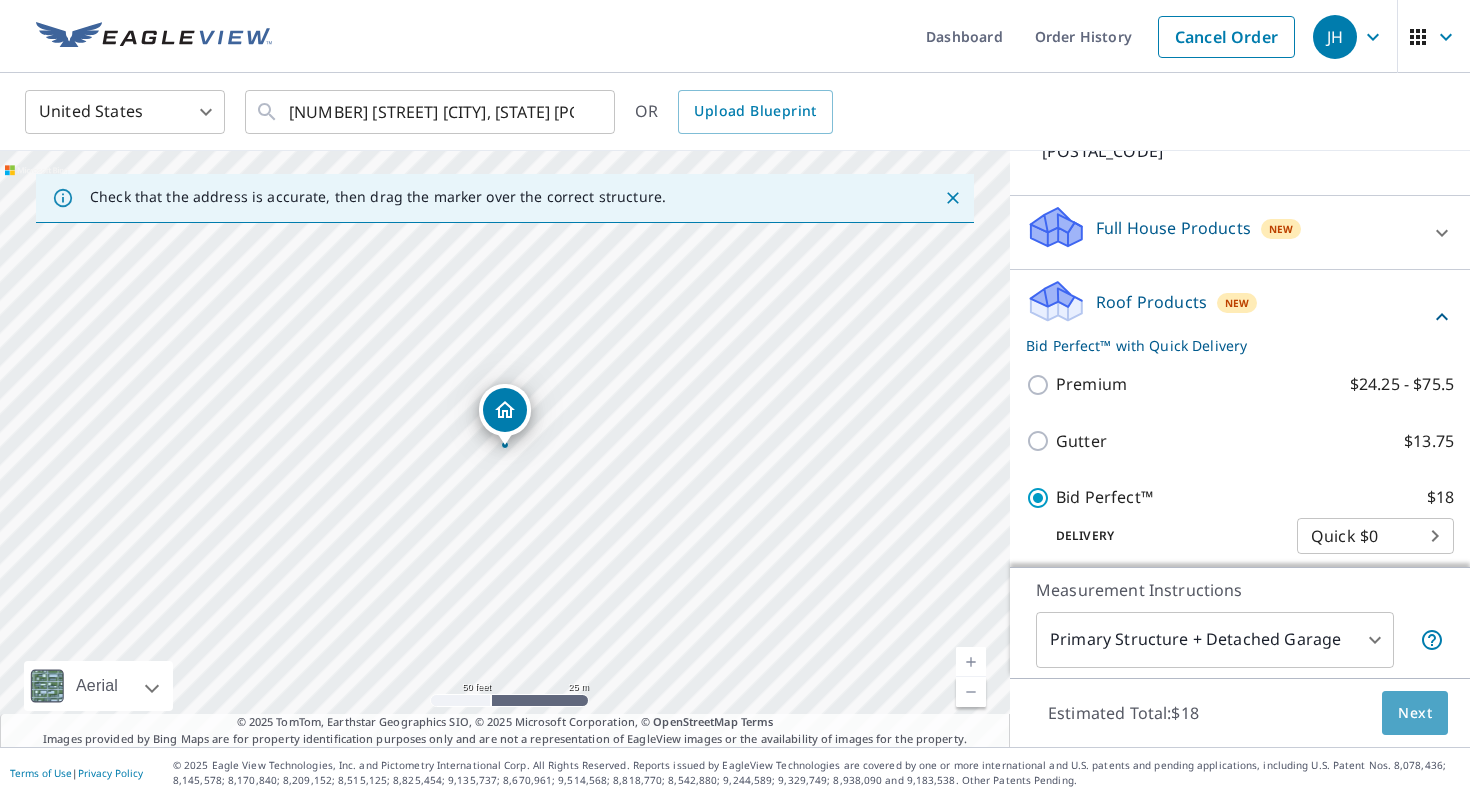 click on "Next" at bounding box center [1415, 713] 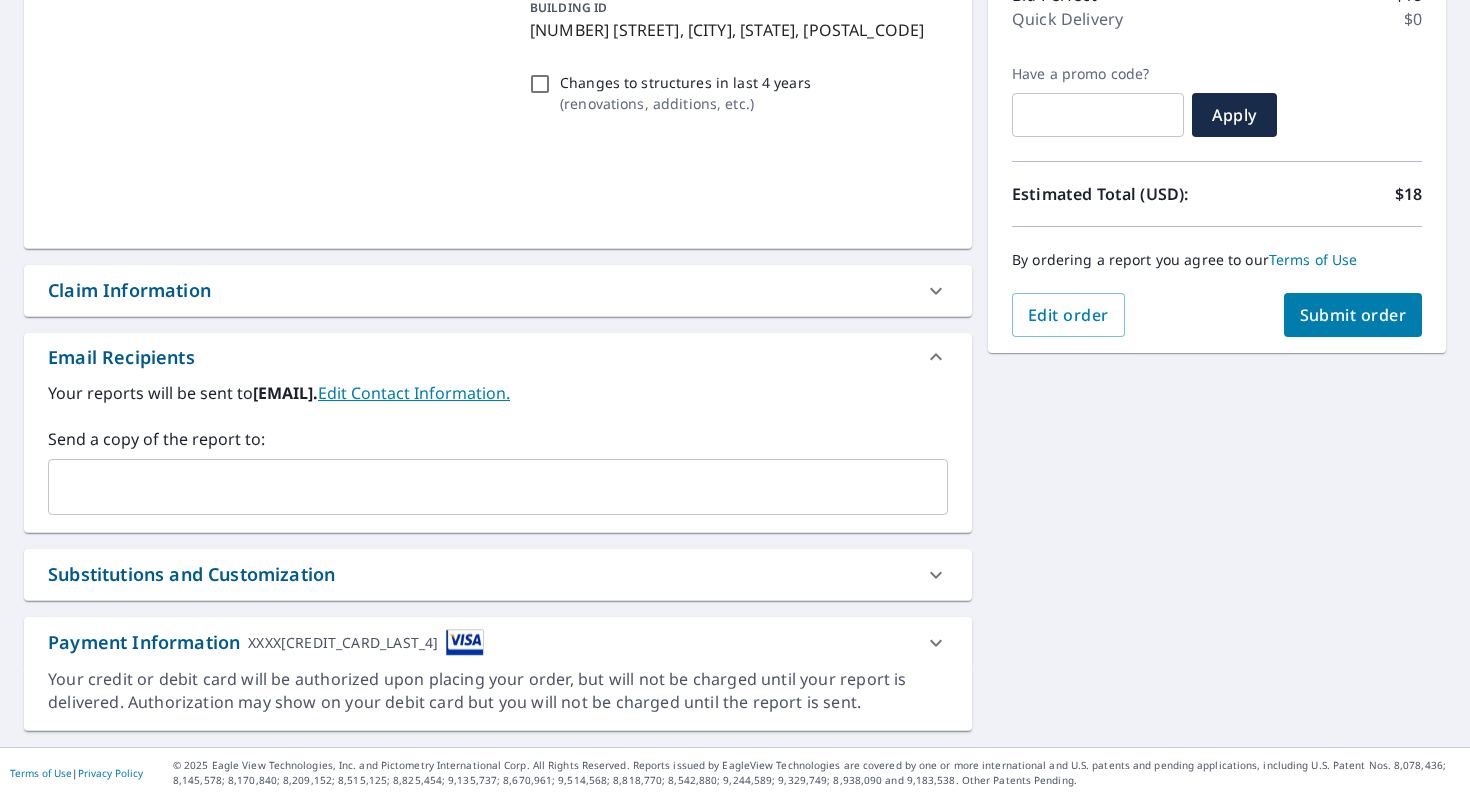 scroll, scrollTop: 285, scrollLeft: 0, axis: vertical 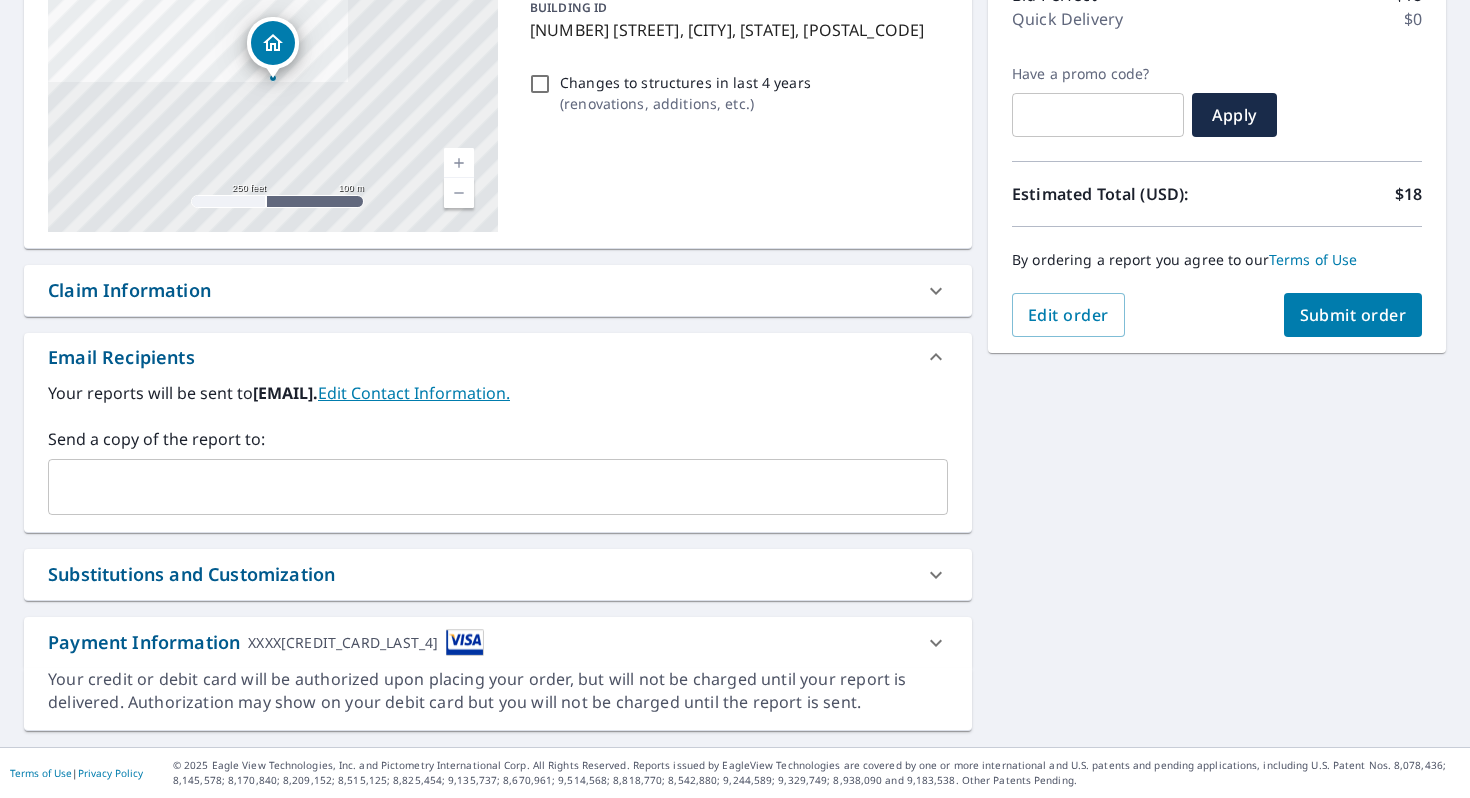 drag, startPoint x: 495, startPoint y: 395, endPoint x: 256, endPoint y: 394, distance: 239.00209 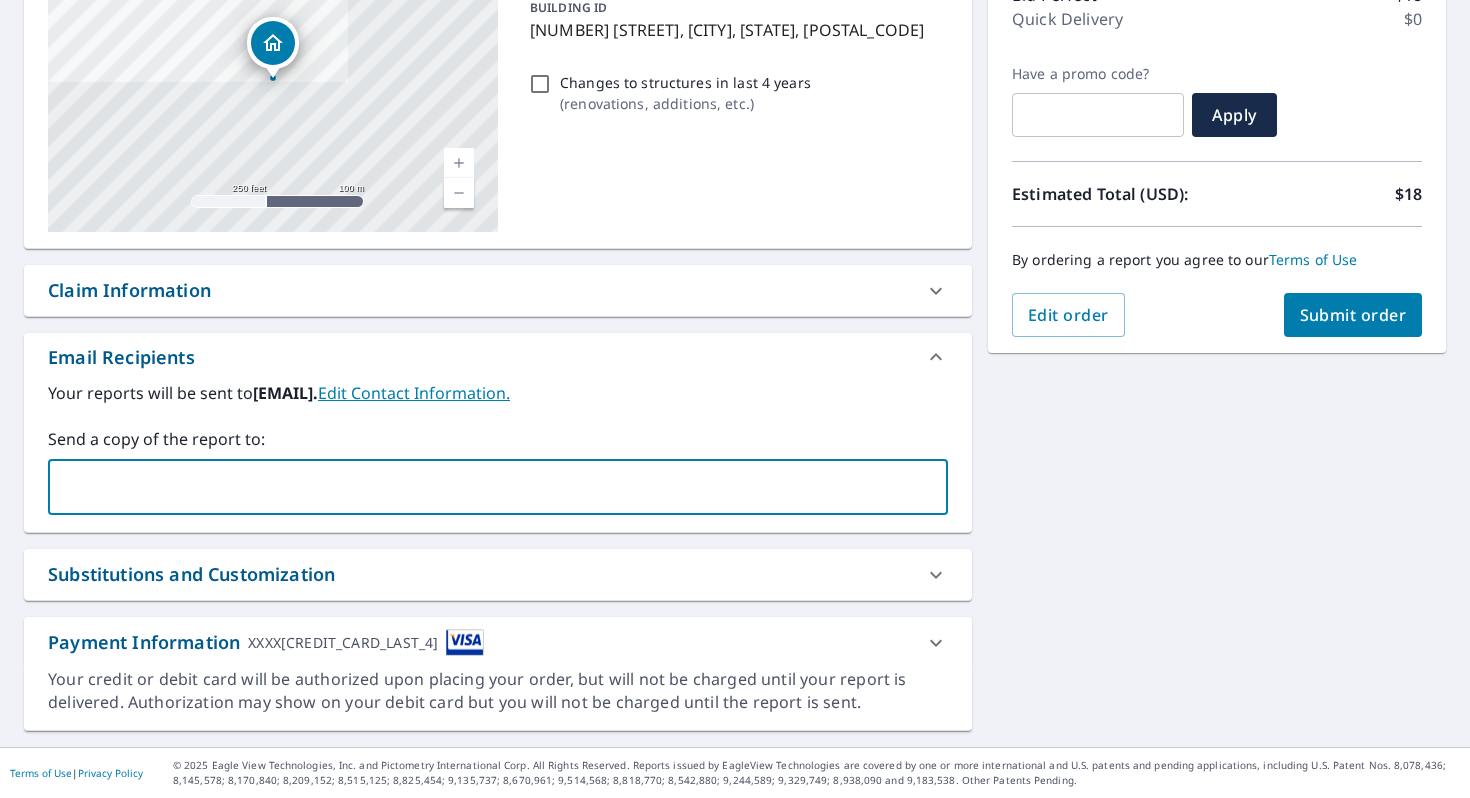 click at bounding box center (483, 487) 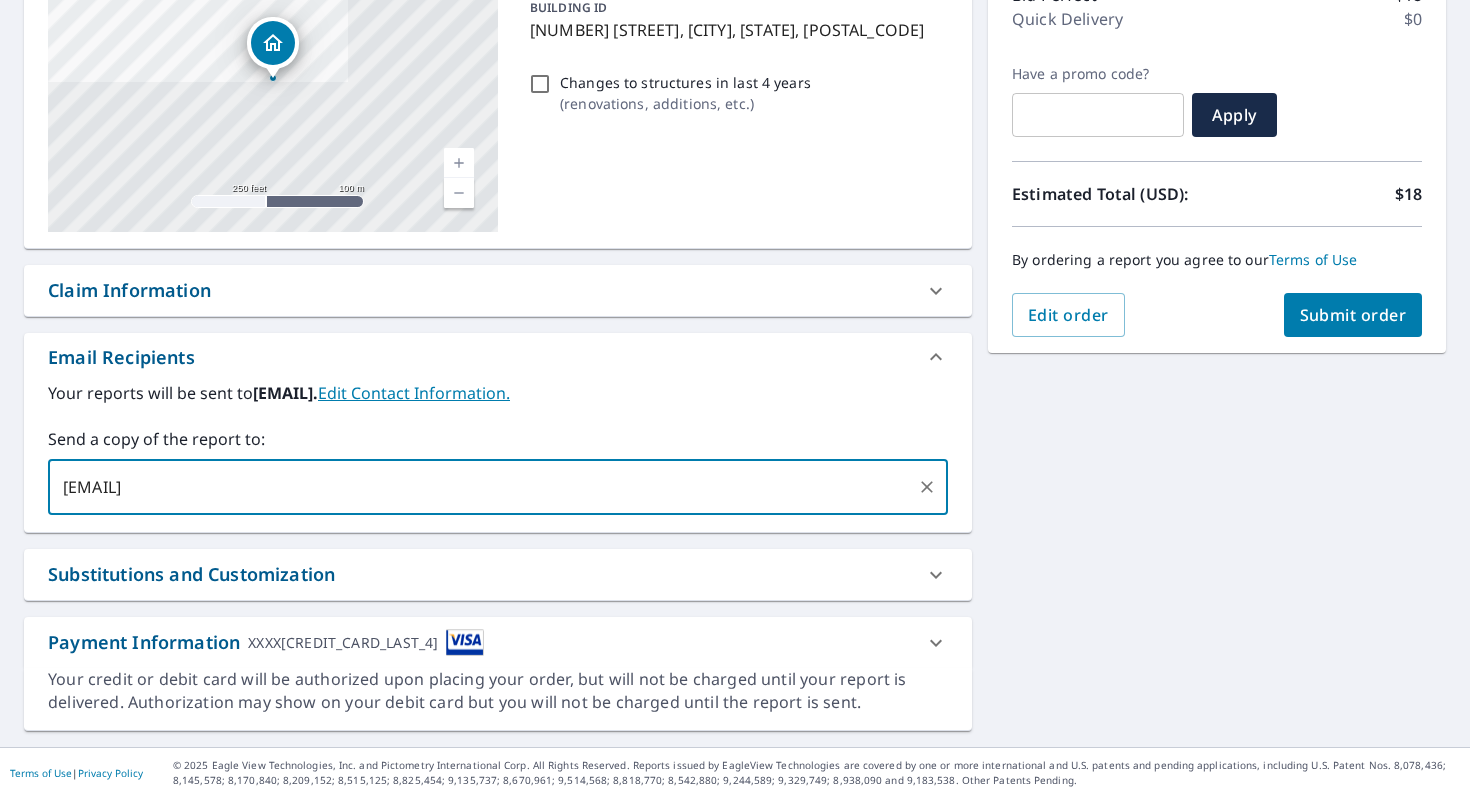 type on "[EMAIL]" 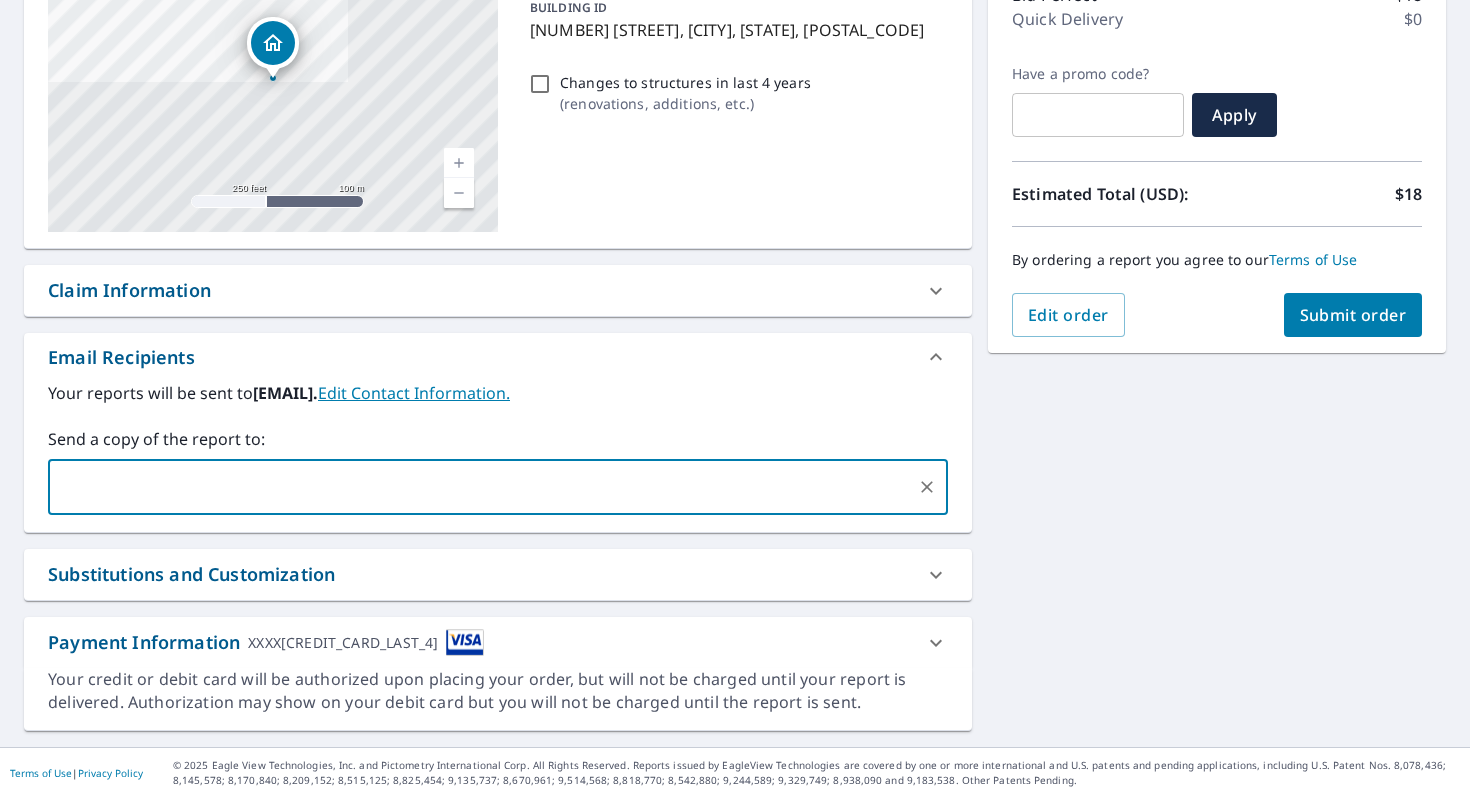 click on "Submit order" at bounding box center (1353, 315) 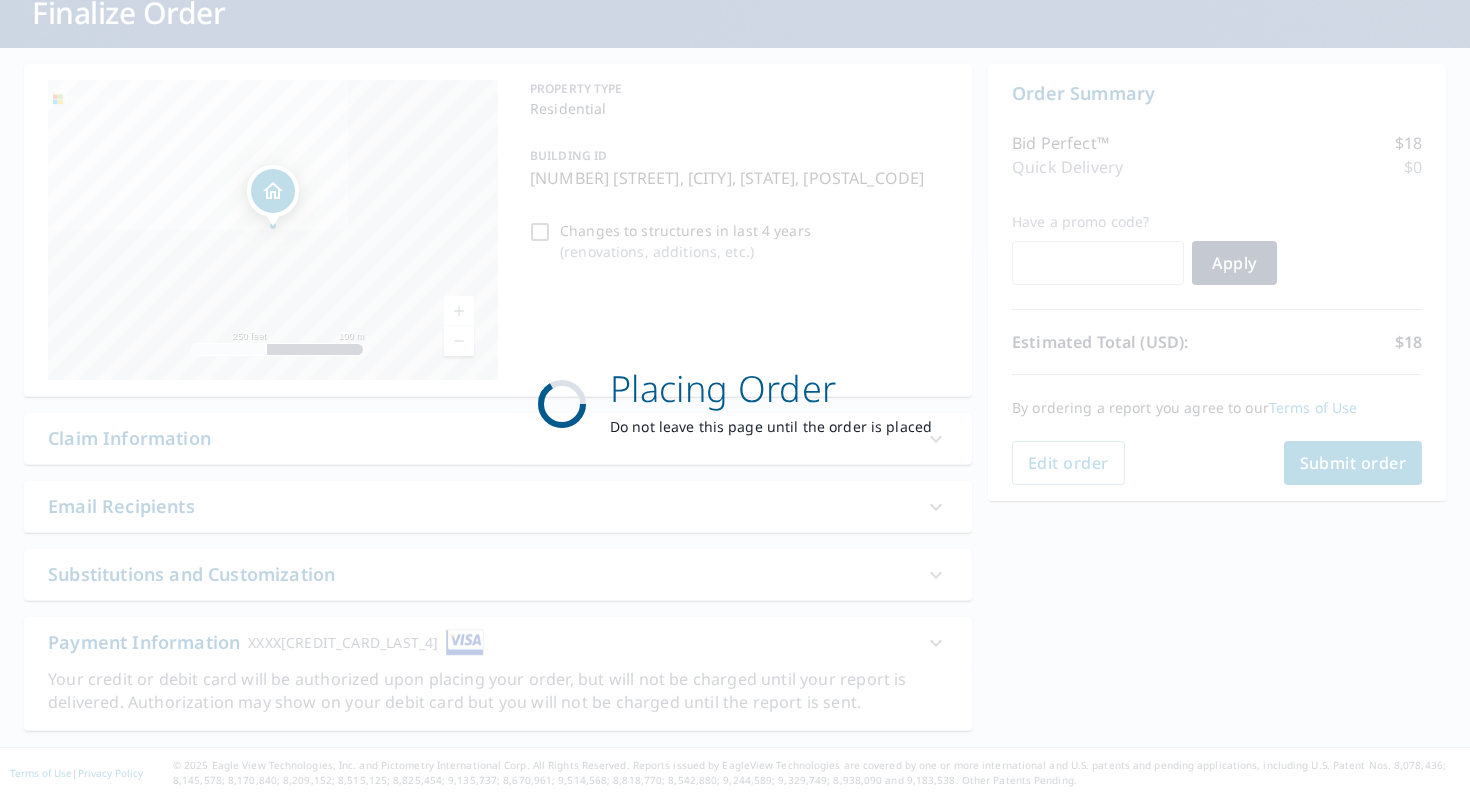 scroll, scrollTop: 137, scrollLeft: 0, axis: vertical 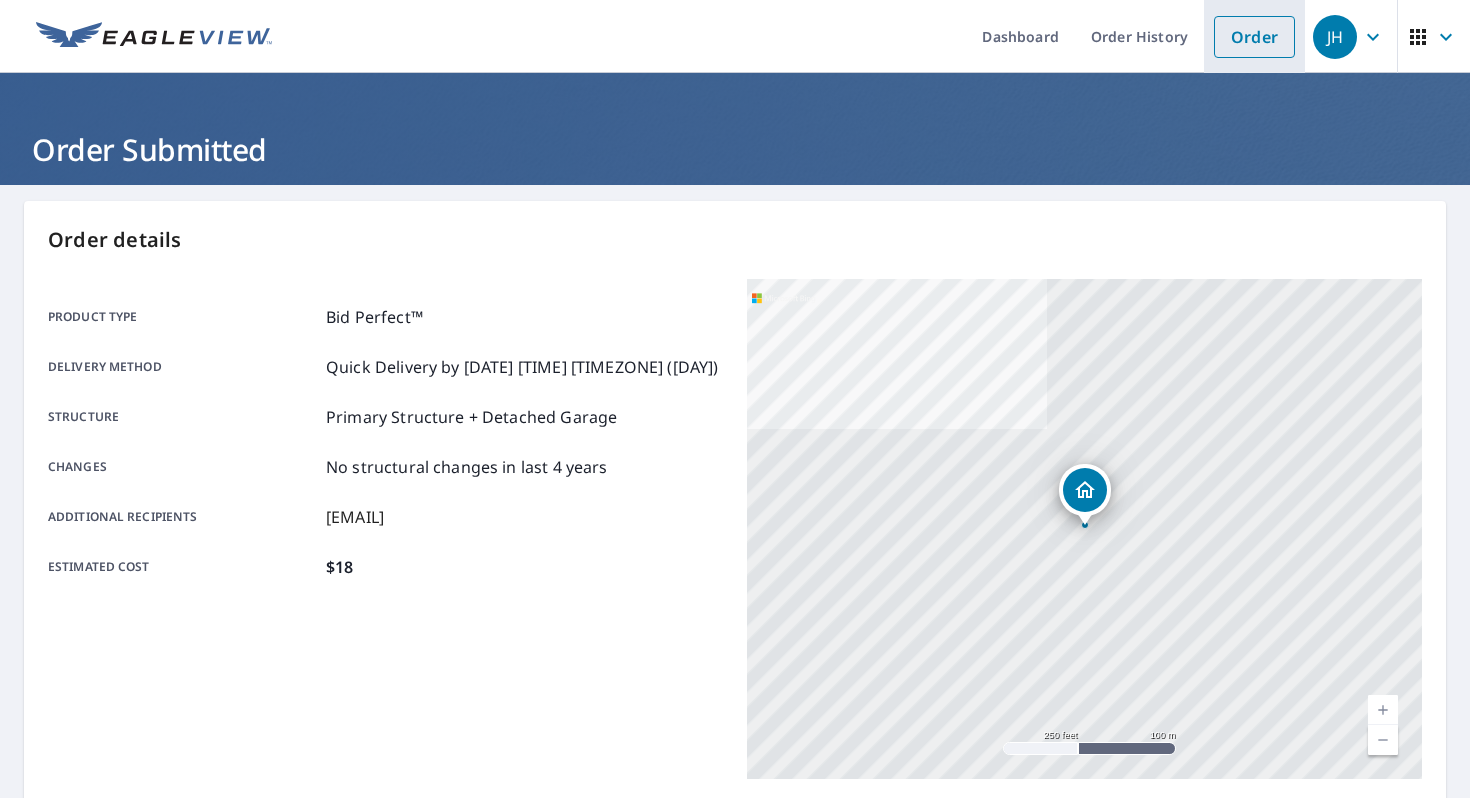 click on "Order" at bounding box center [1254, 37] 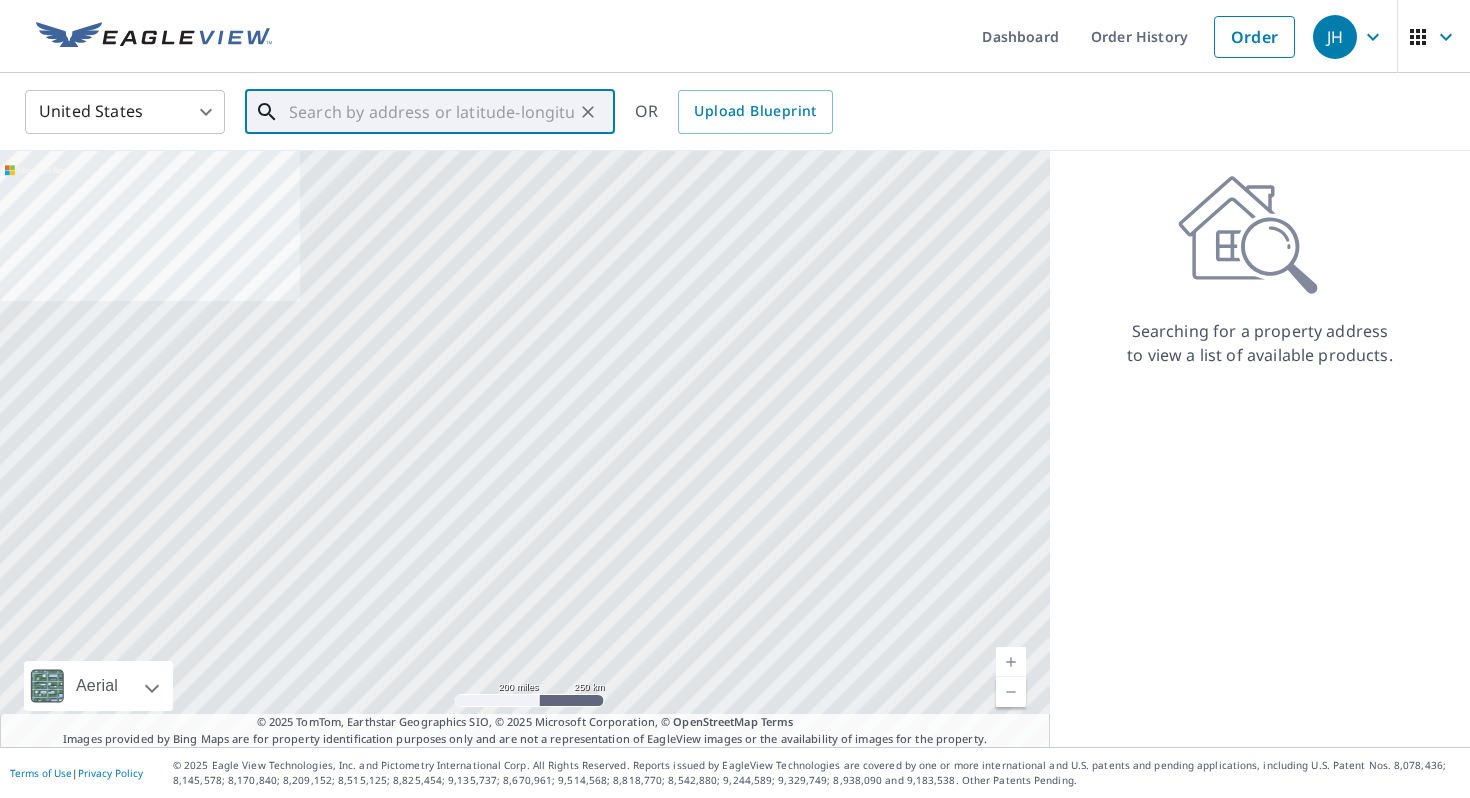 click at bounding box center (431, 112) 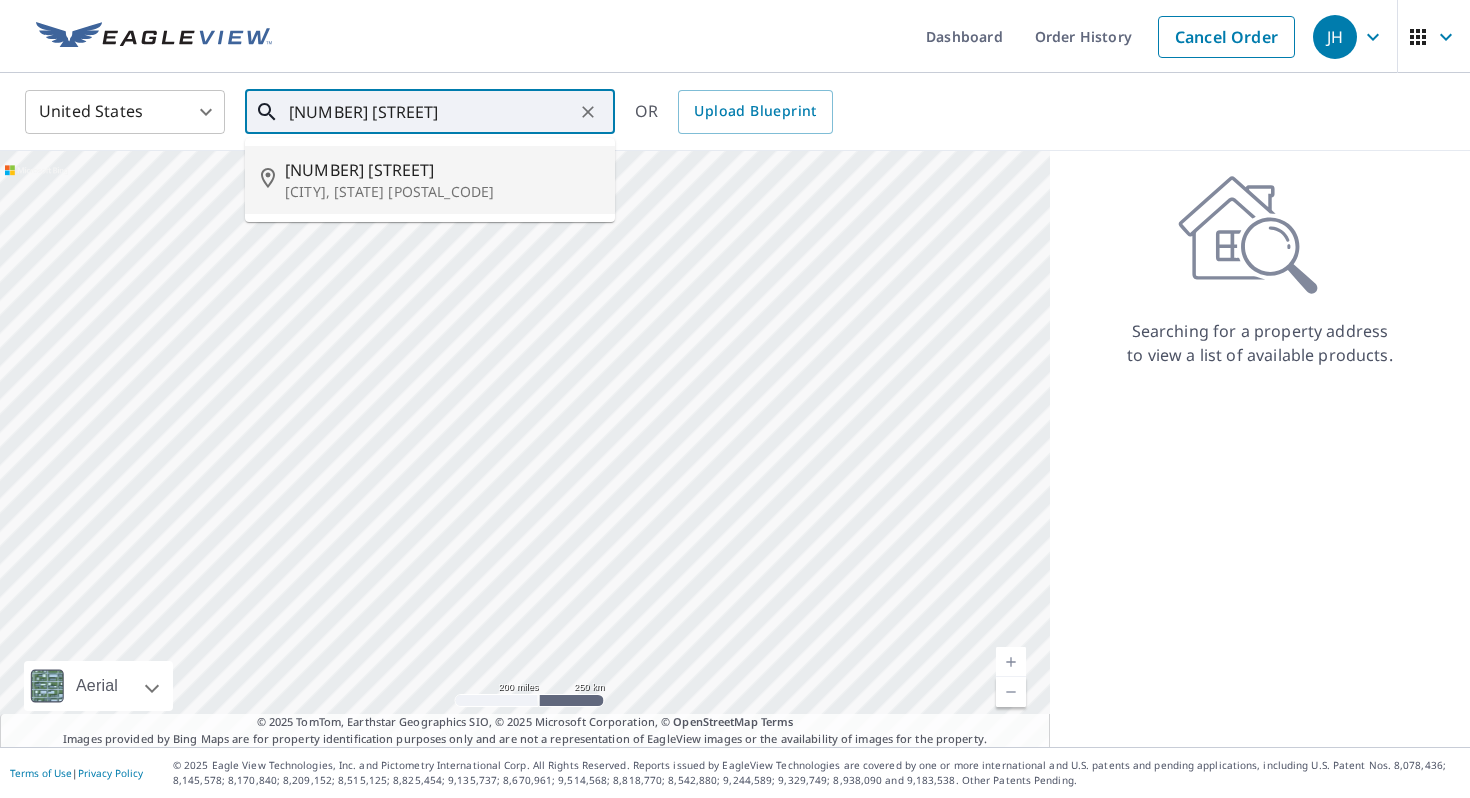 click on "[NUMBER] [STREET]" at bounding box center (442, 170) 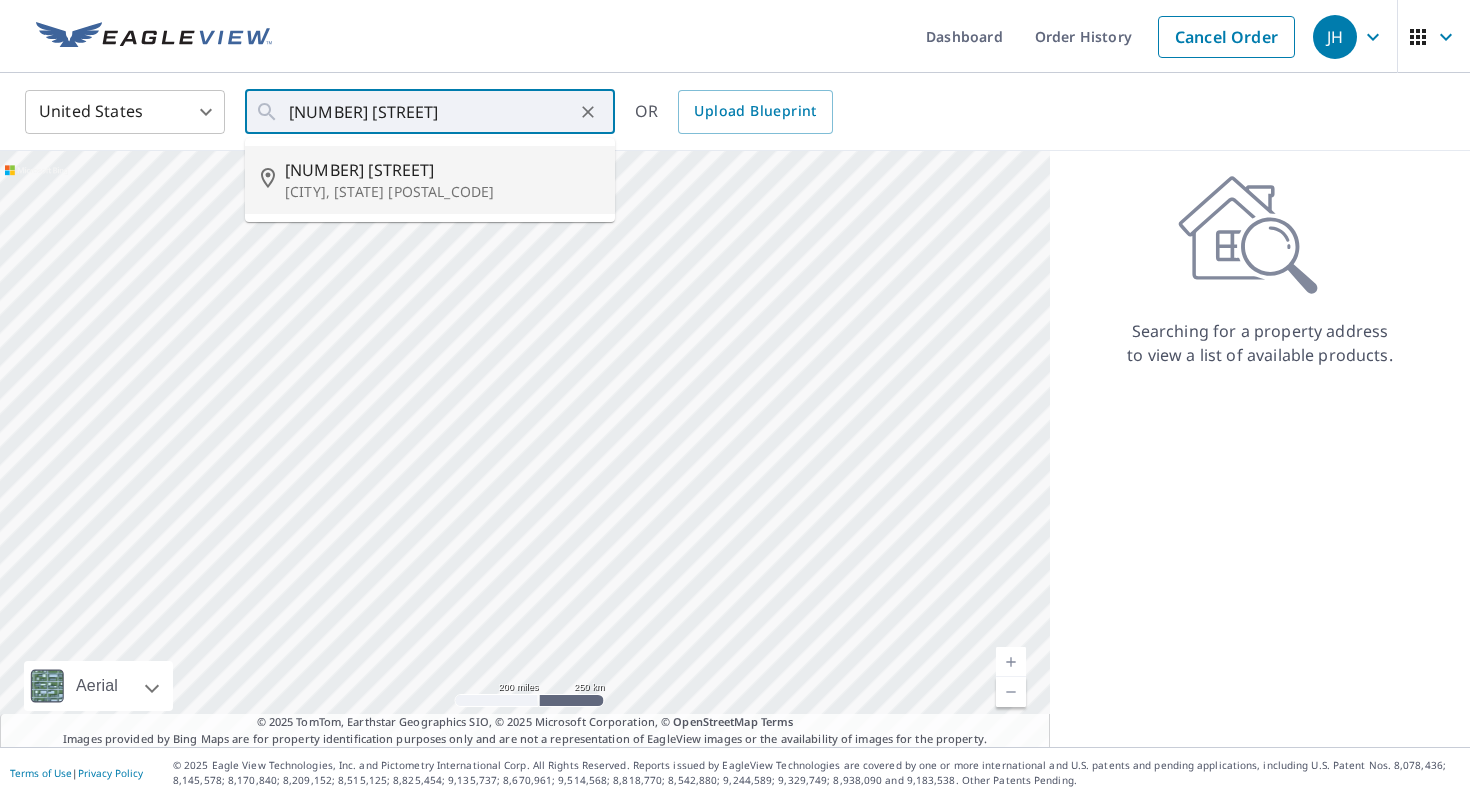 type on "[NUMBER] [STREET] [CITY], [STATE] [POSTAL_CODE]" 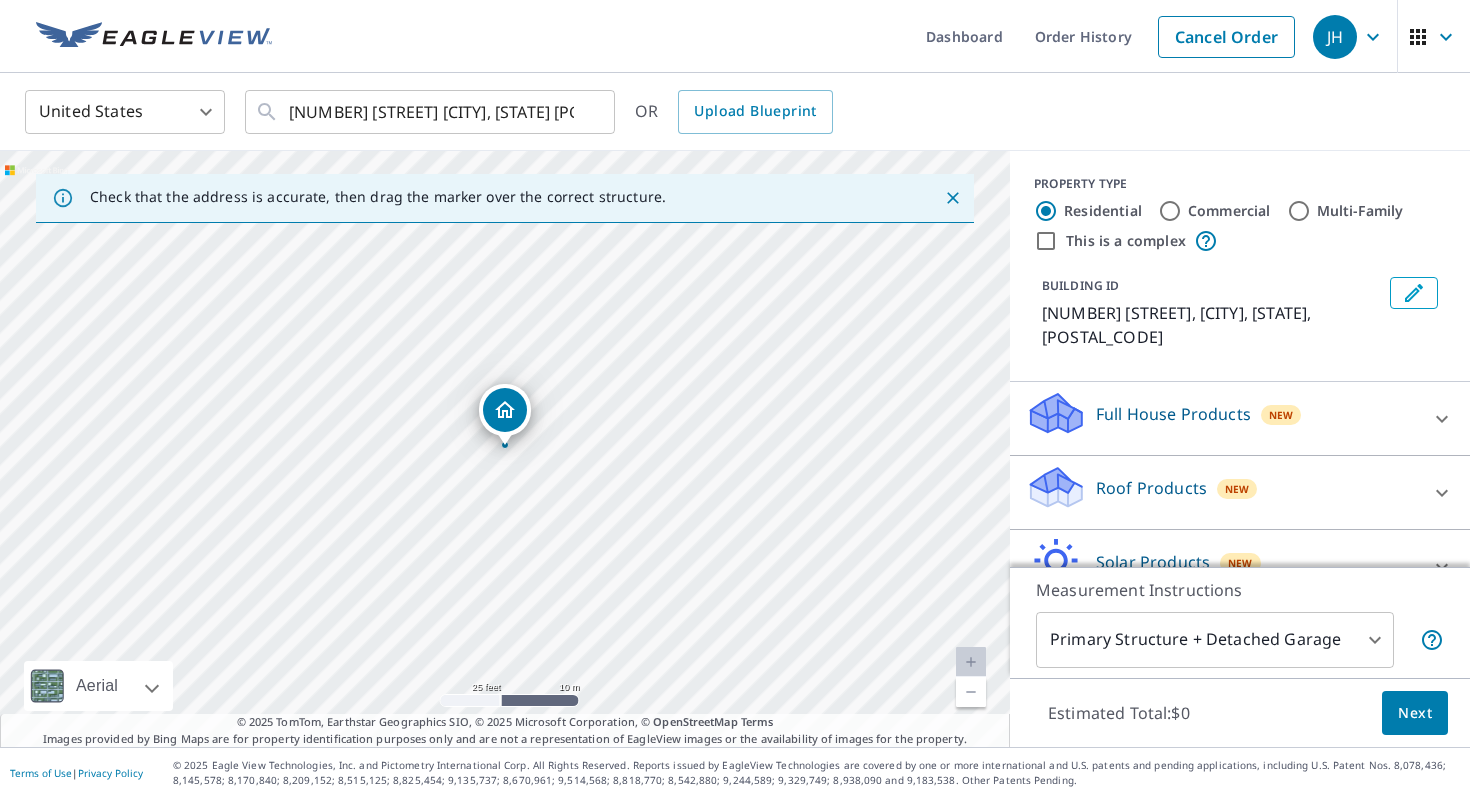 click on "Roof Products" at bounding box center (1151, 488) 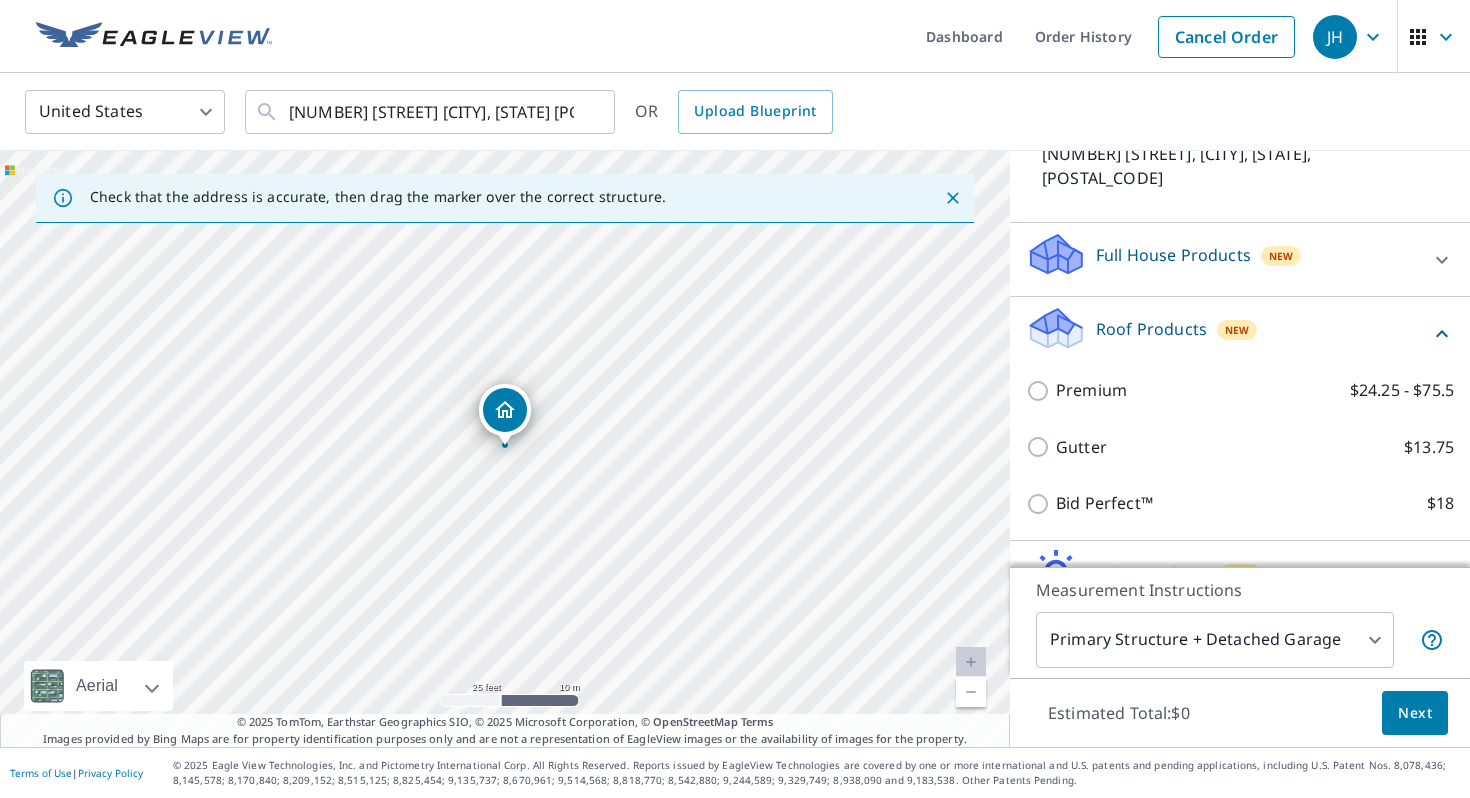 scroll, scrollTop: 259, scrollLeft: 0, axis: vertical 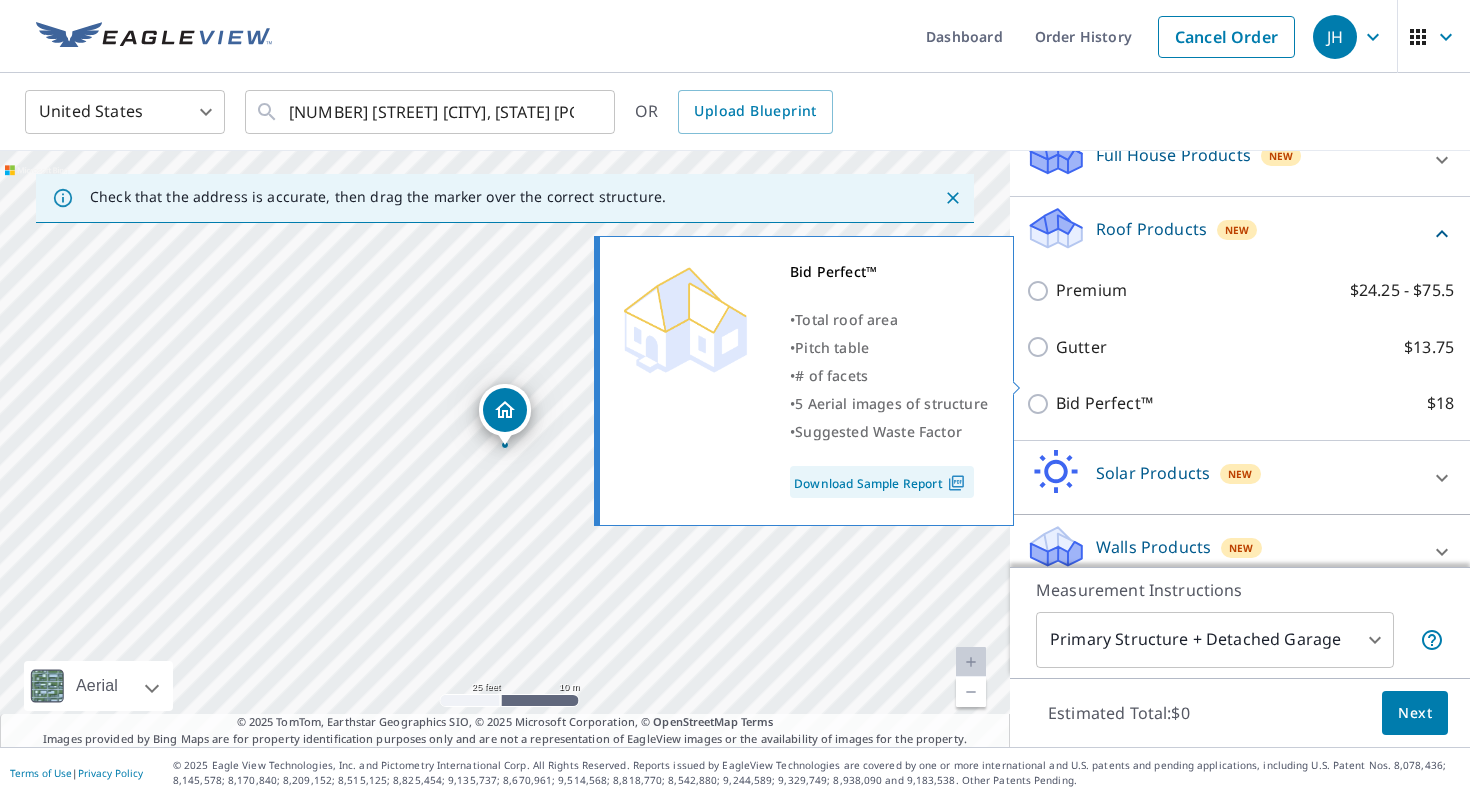 click on "Bid Perfect™" at bounding box center (1104, 403) 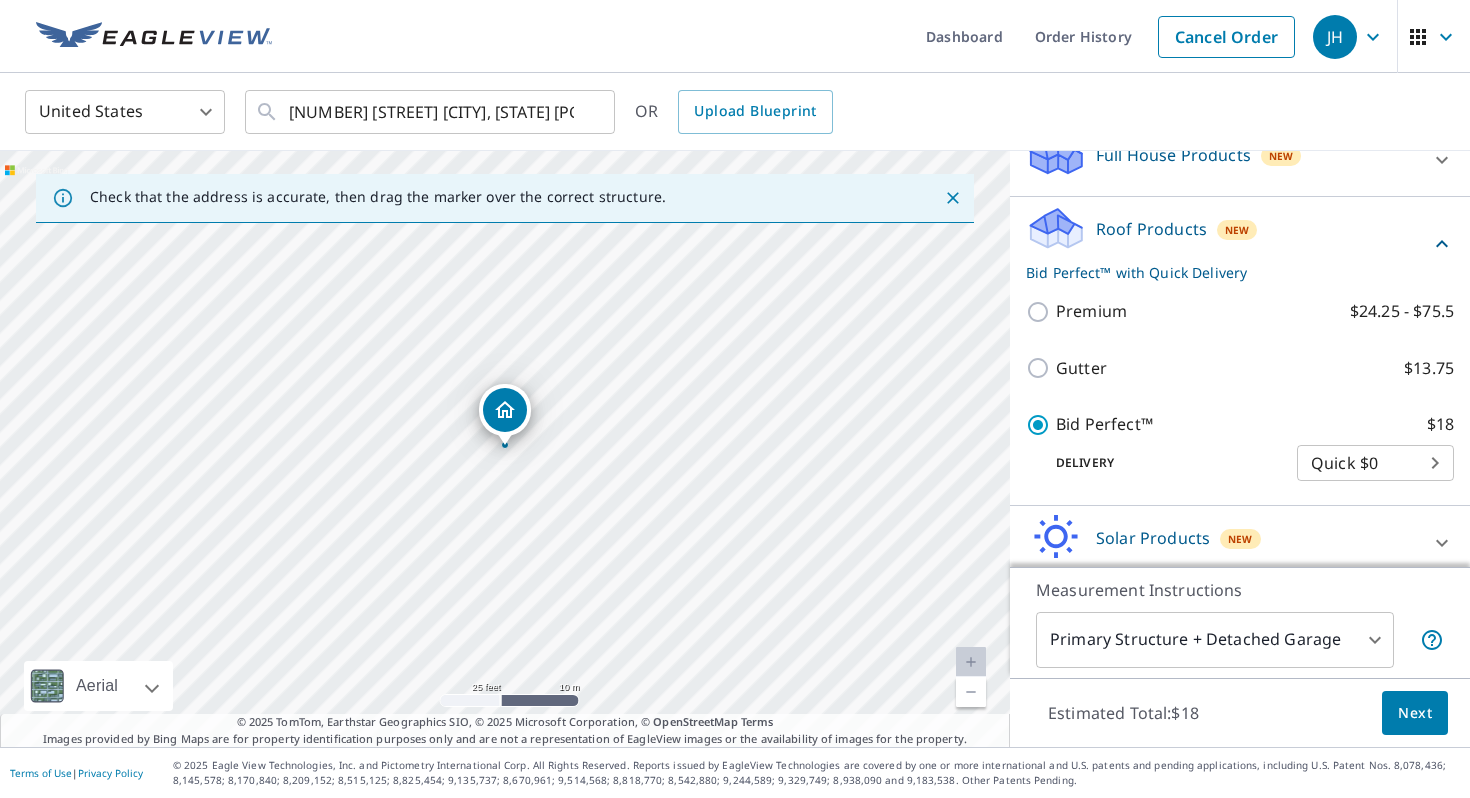 scroll, scrollTop: 324, scrollLeft: 0, axis: vertical 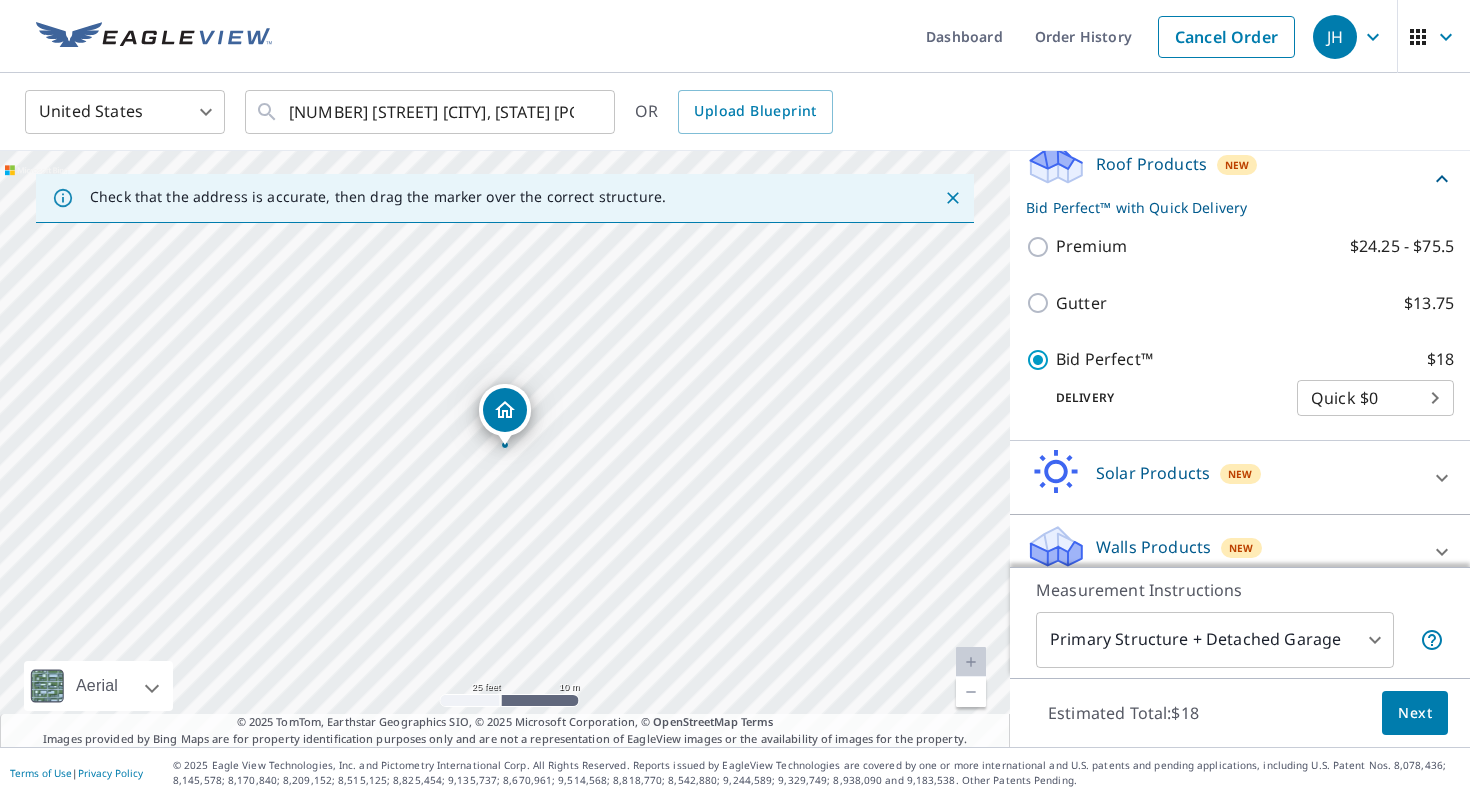 click on "Next" at bounding box center (1415, 713) 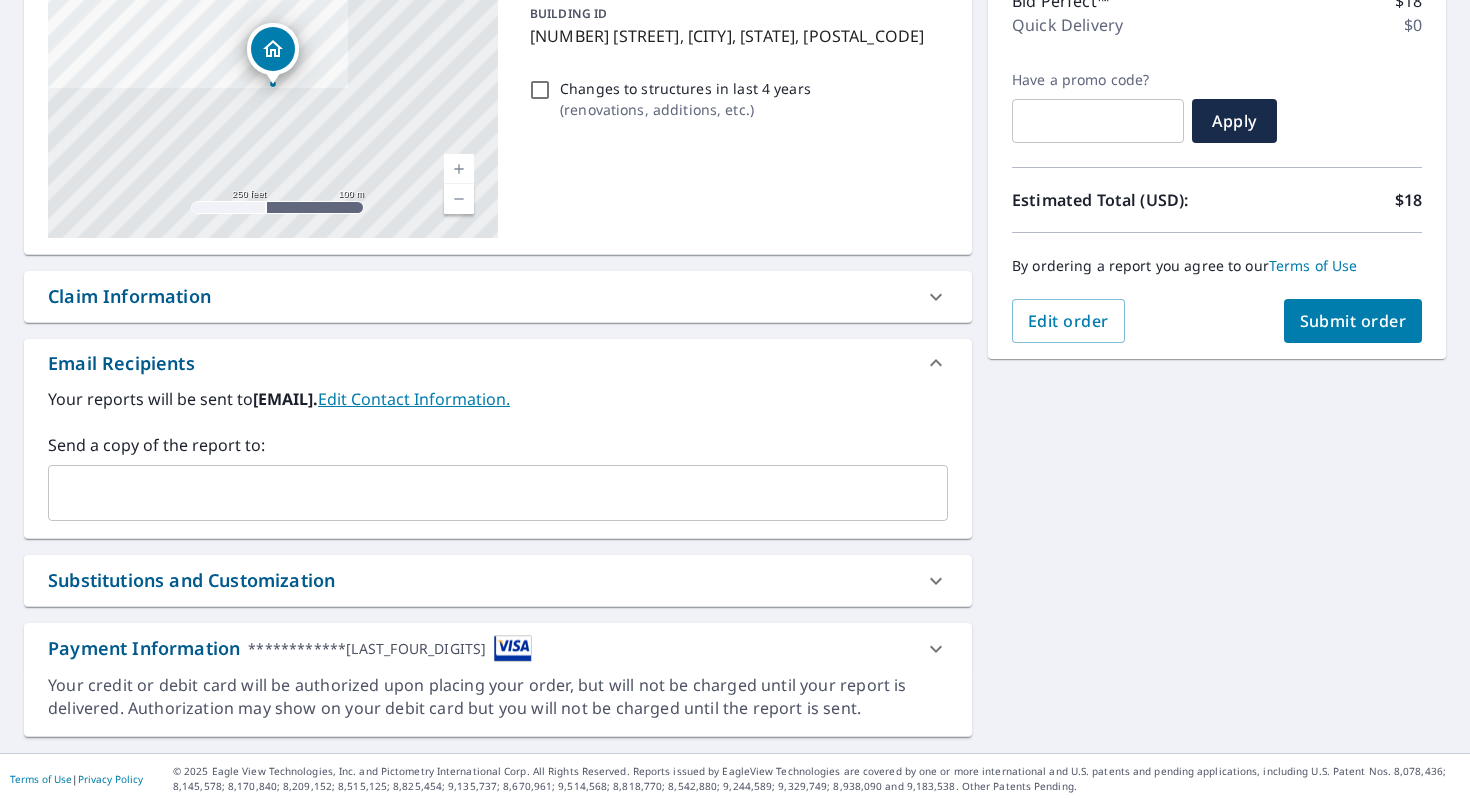 scroll, scrollTop: 285, scrollLeft: 0, axis: vertical 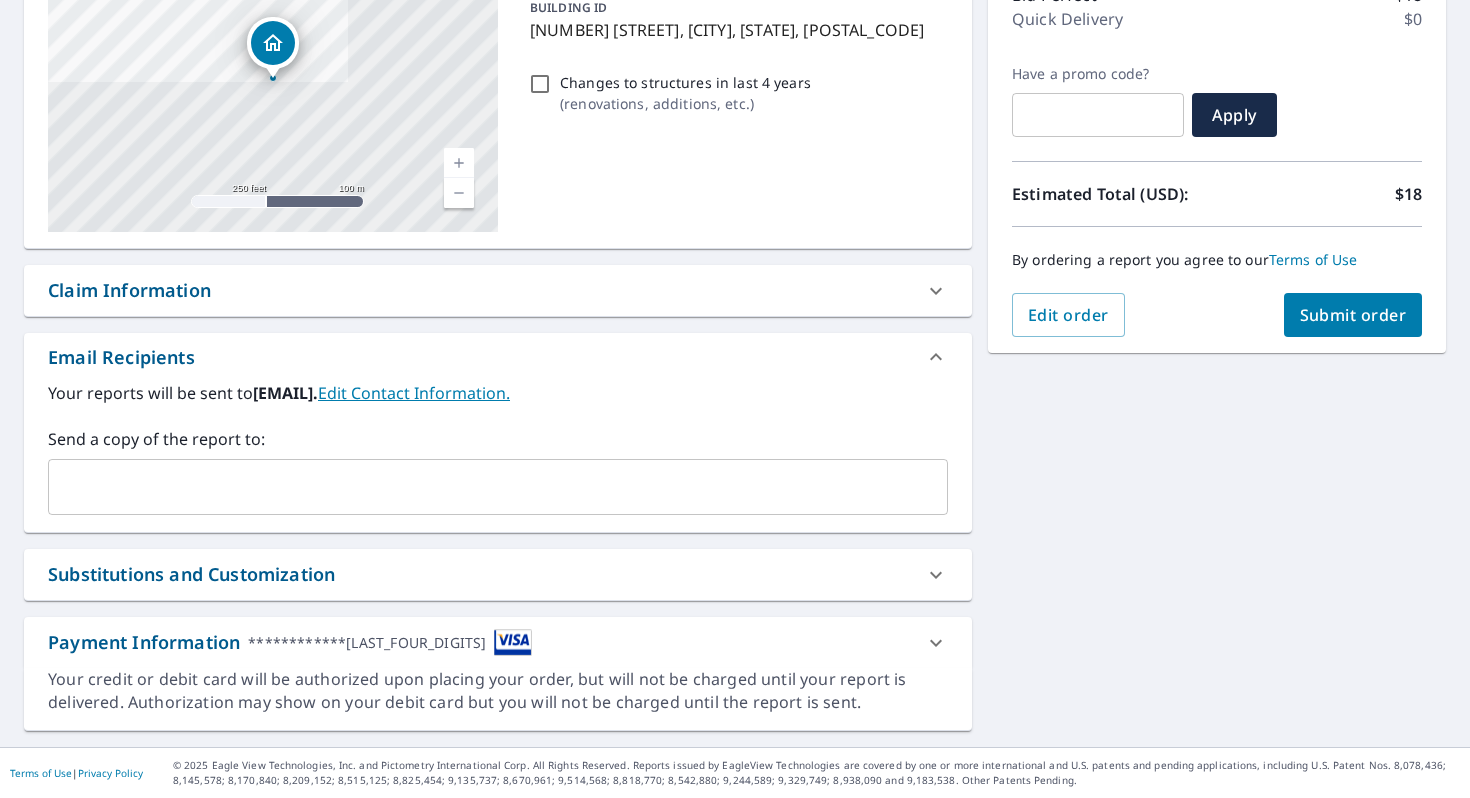drag, startPoint x: 496, startPoint y: 396, endPoint x: 258, endPoint y: 392, distance: 238.03362 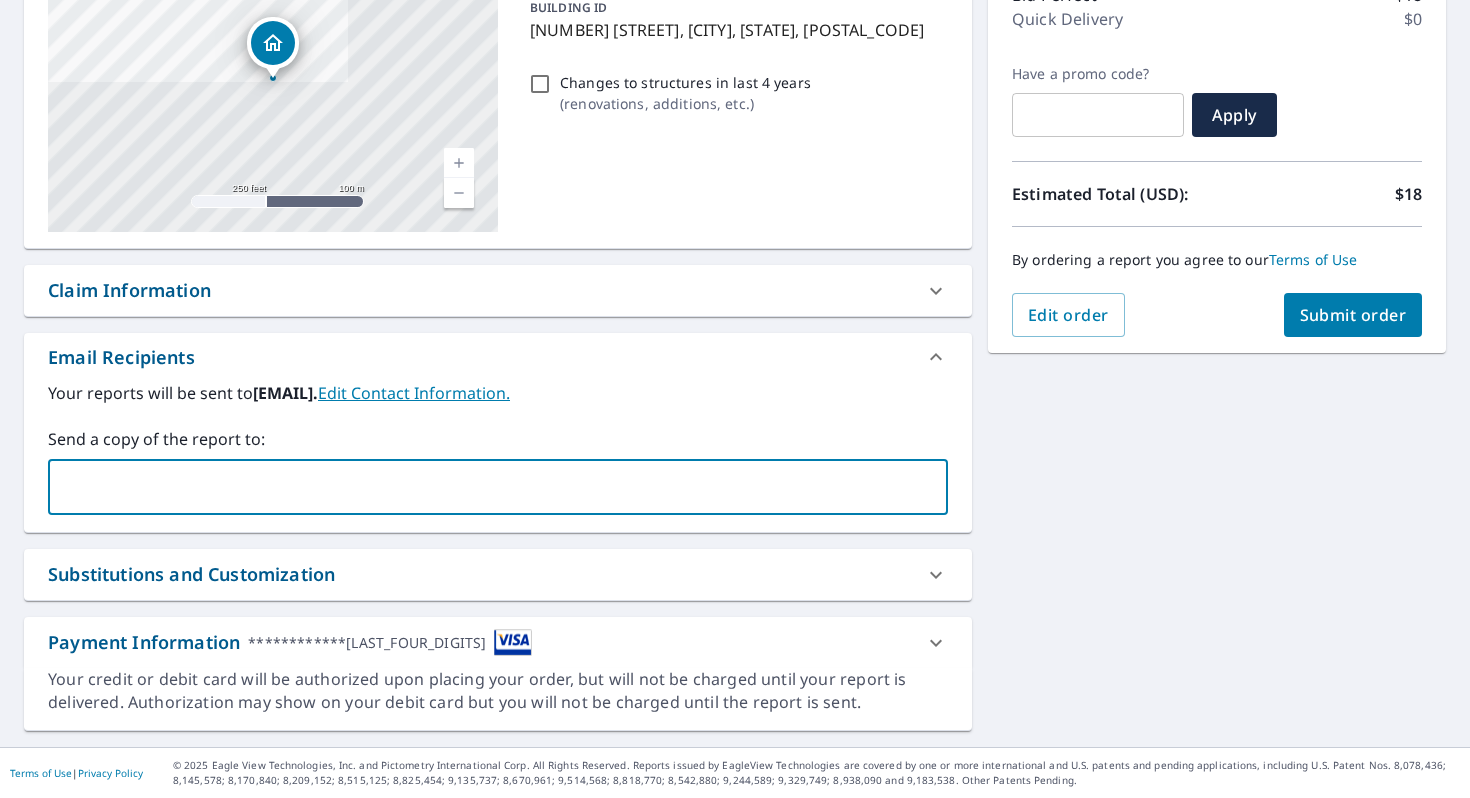 paste on "[EMAIL]" 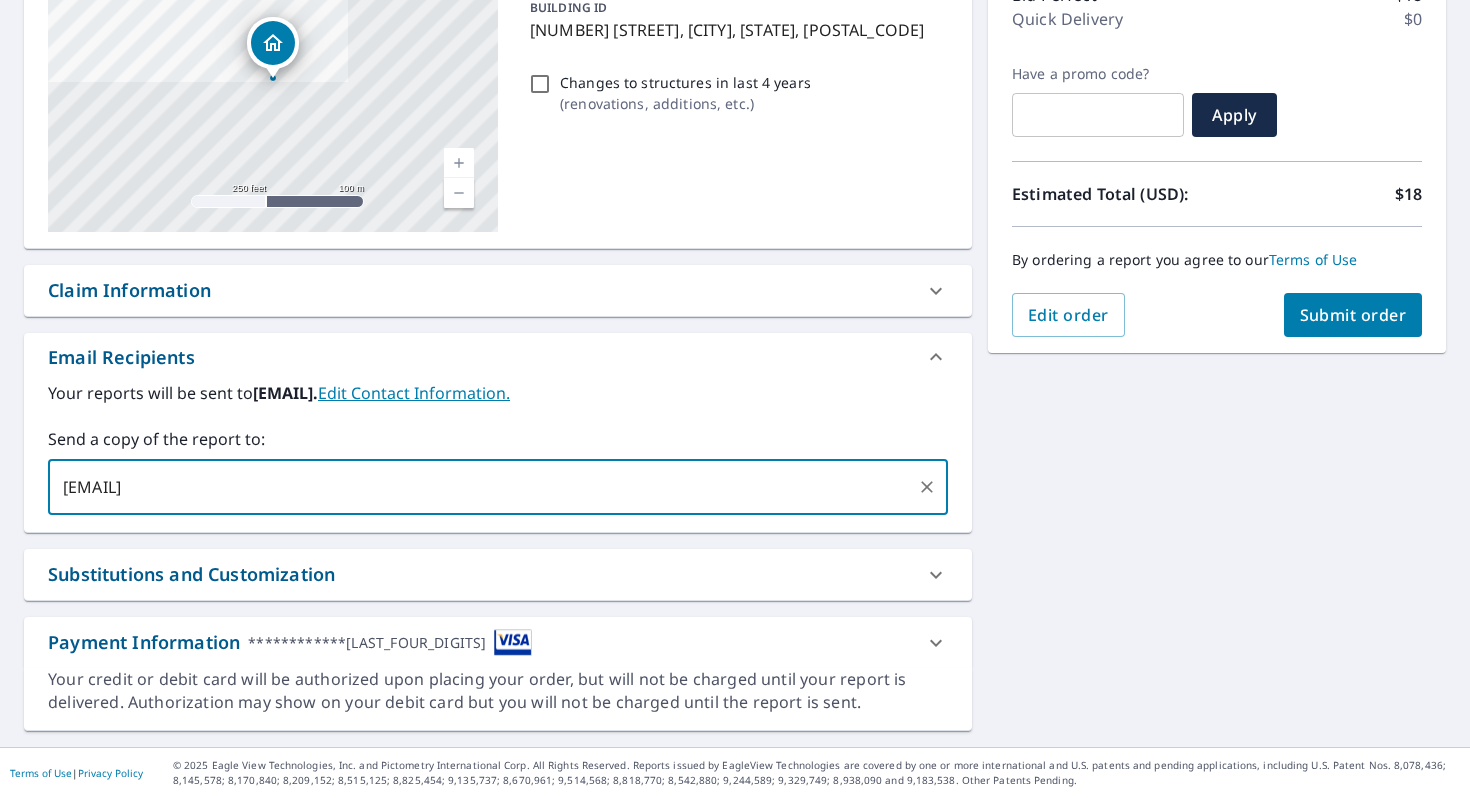 scroll, scrollTop: 0, scrollLeft: 0, axis: both 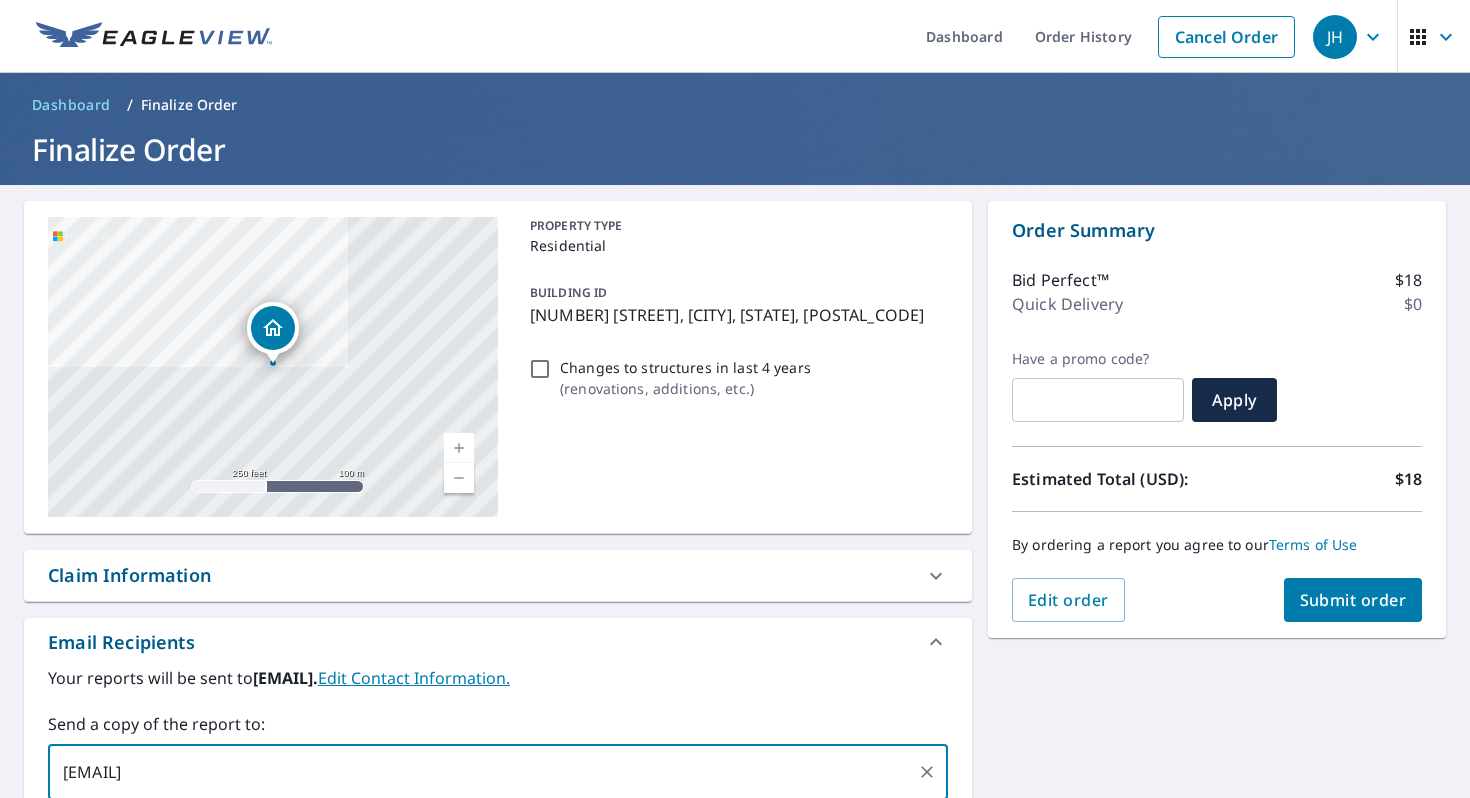 type on "[EMAIL]" 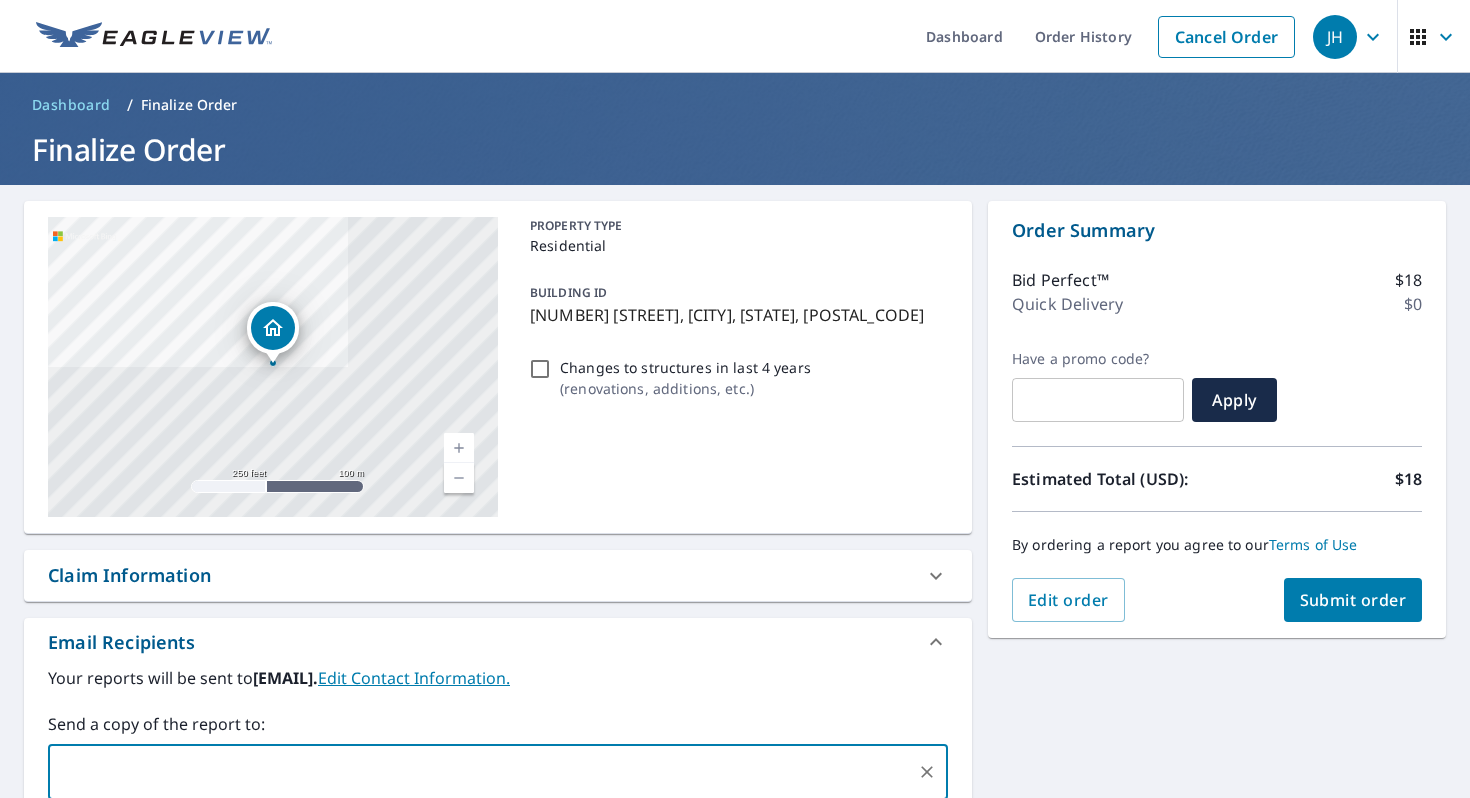 click on "Submit order" at bounding box center (1353, 600) 